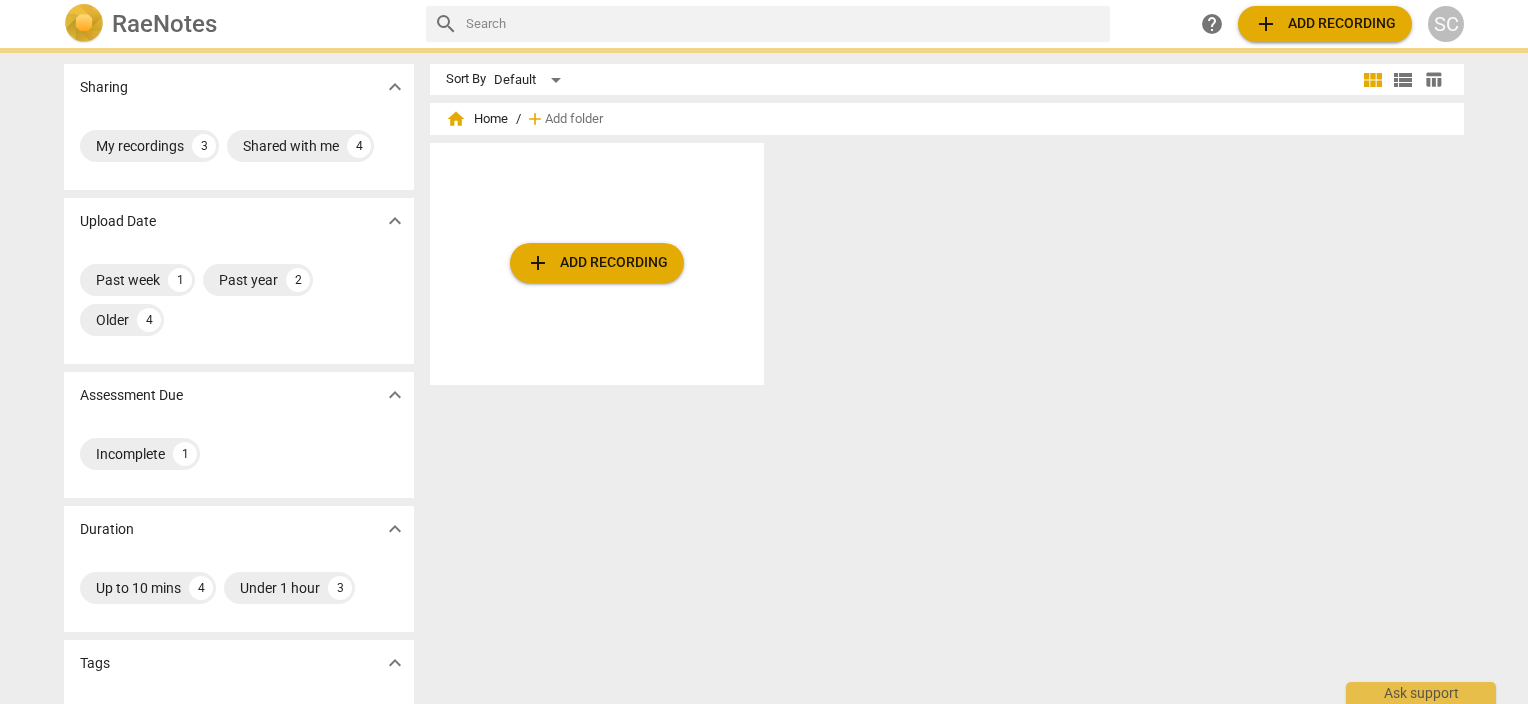 scroll, scrollTop: 0, scrollLeft: 0, axis: both 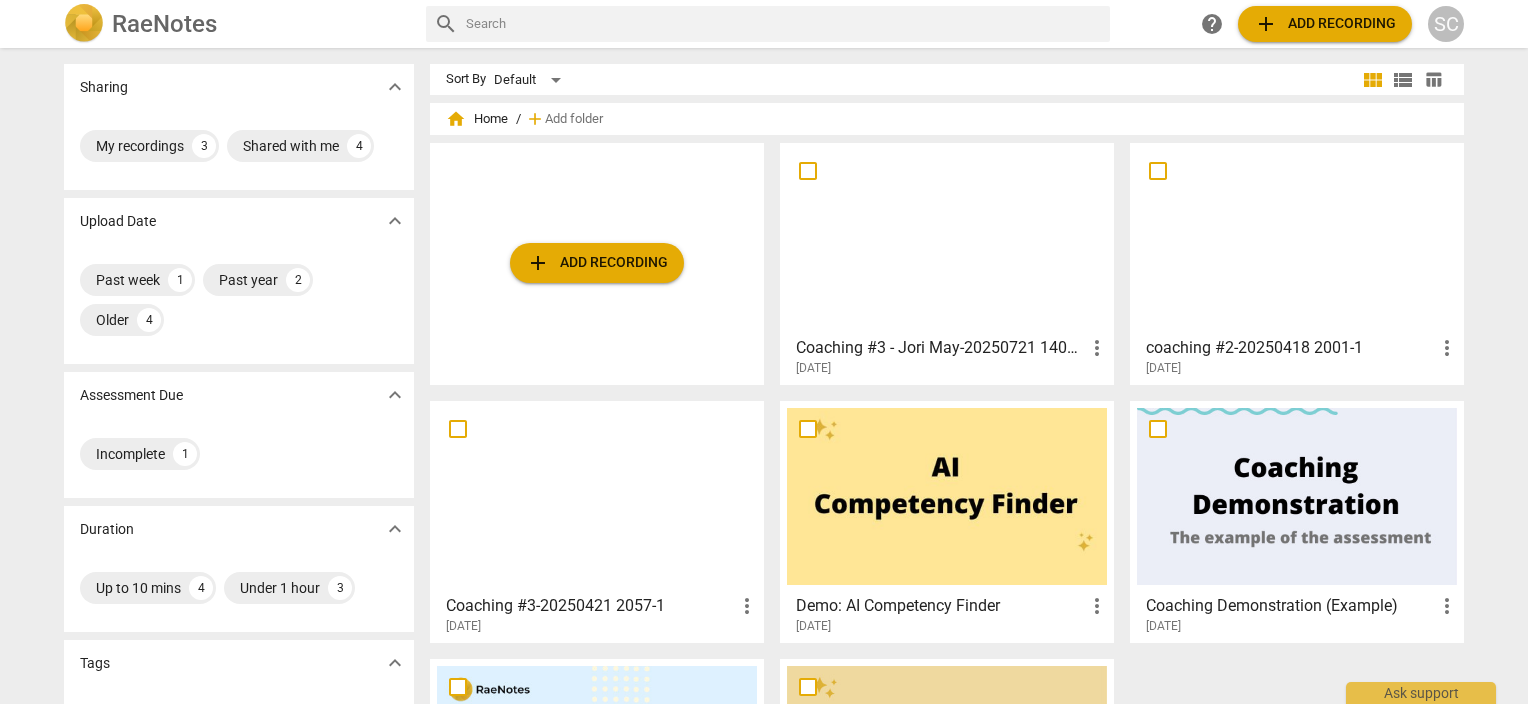click on "coaching #2-20250418 2001-1" at bounding box center [1290, 348] 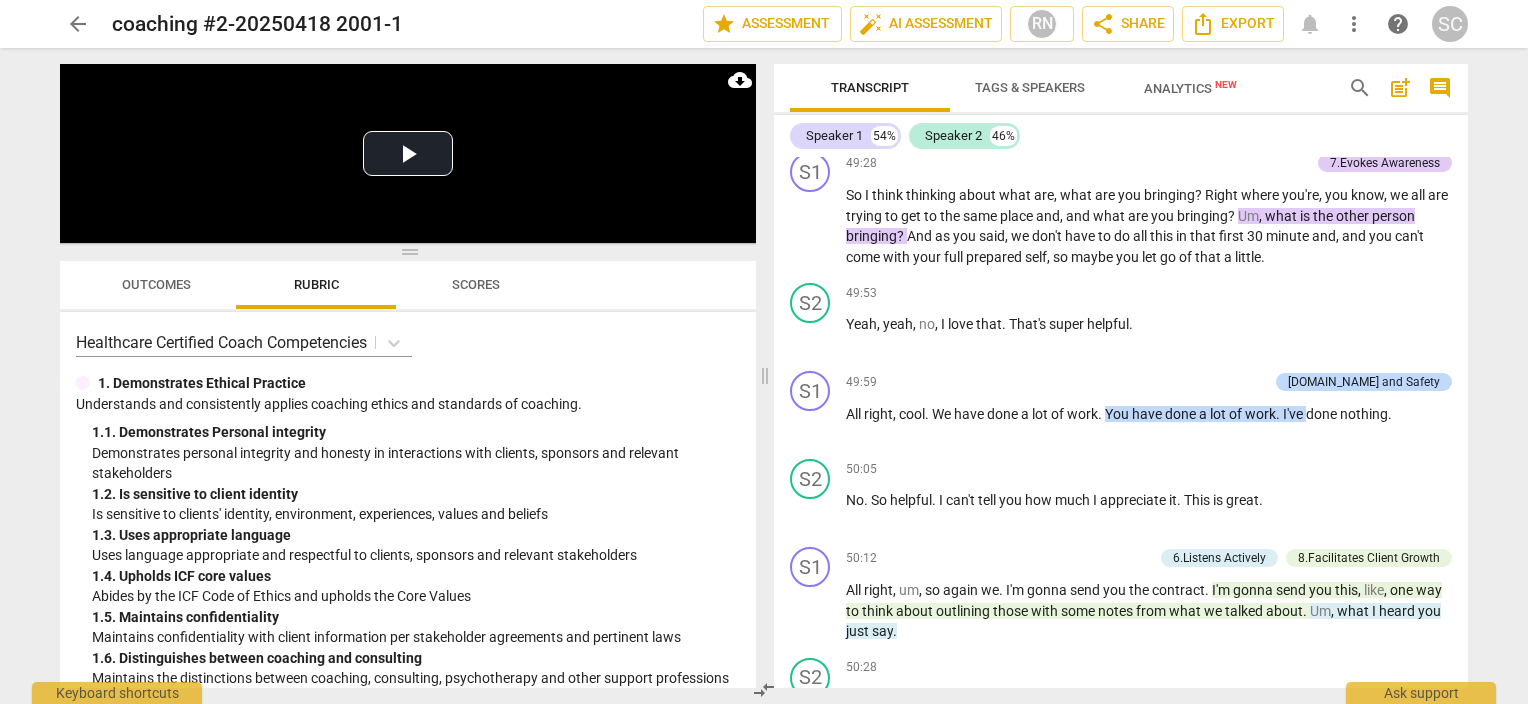 scroll, scrollTop: 18592, scrollLeft: 0, axis: vertical 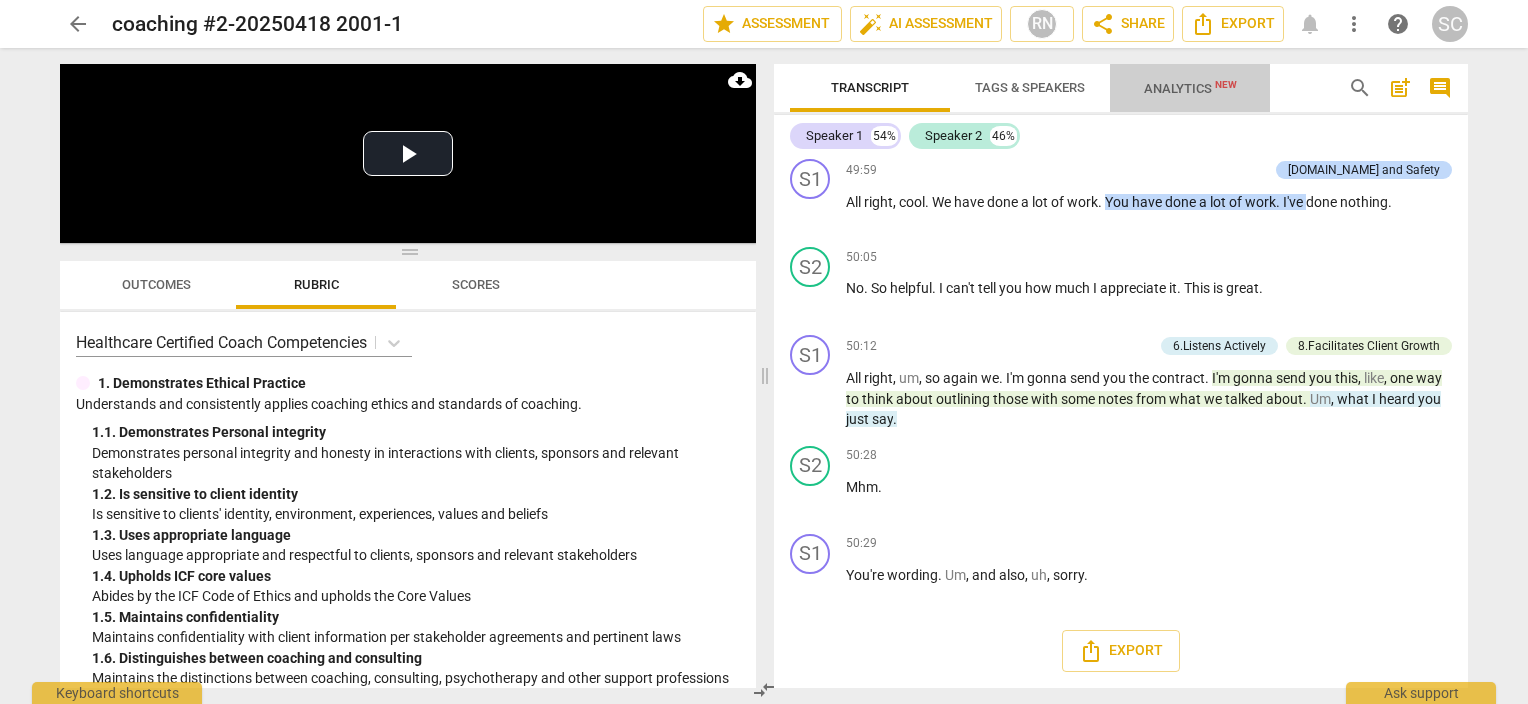 click on "Analytics   New" at bounding box center [1190, 88] 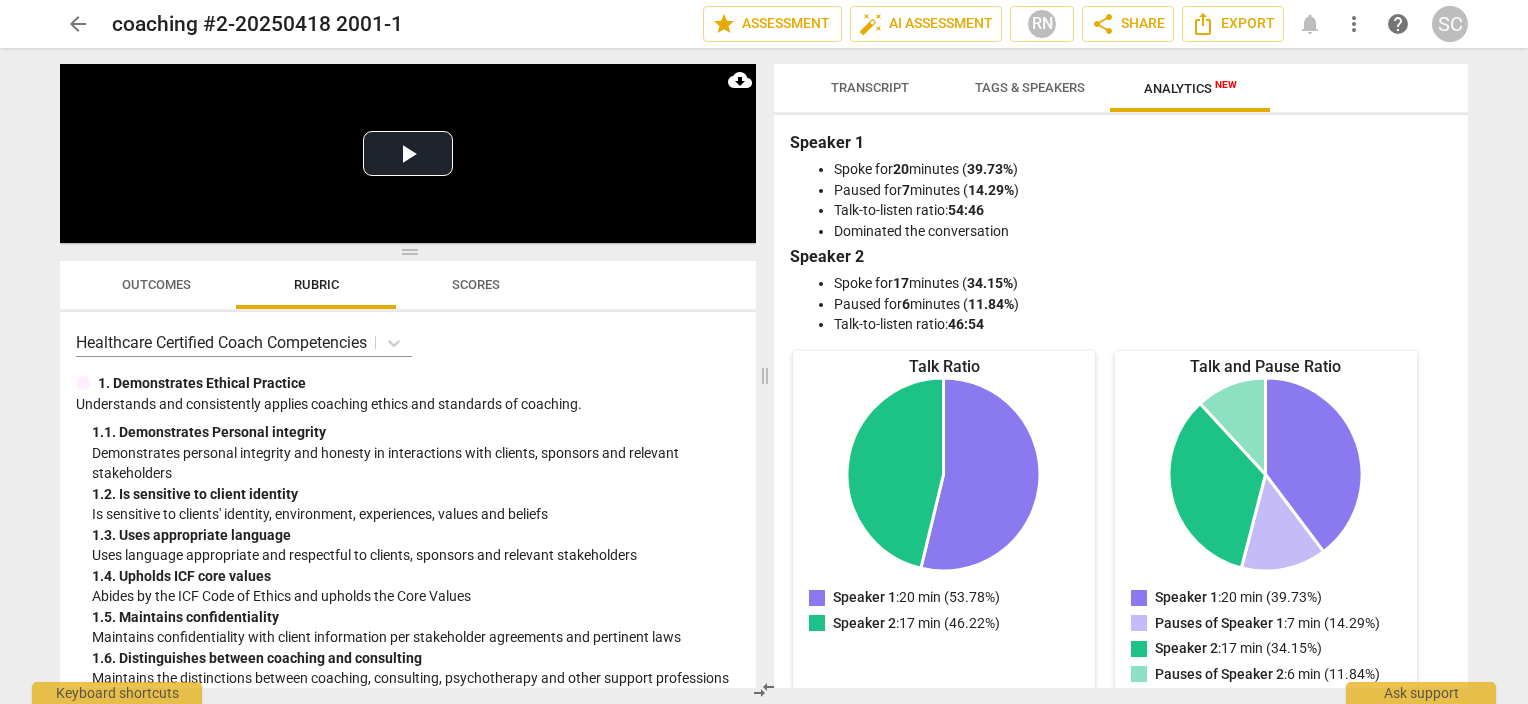 click on "Scores" at bounding box center (476, 284) 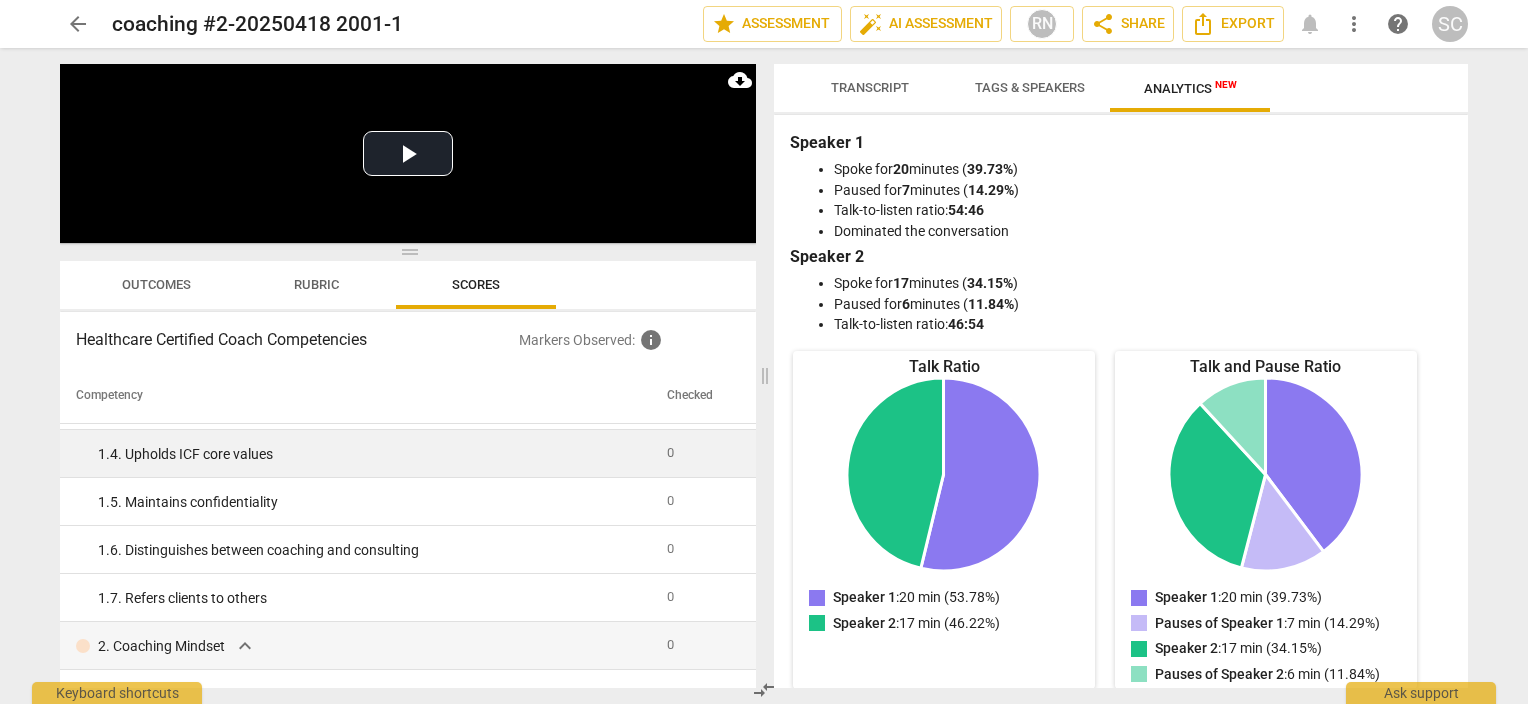 scroll, scrollTop: 0, scrollLeft: 0, axis: both 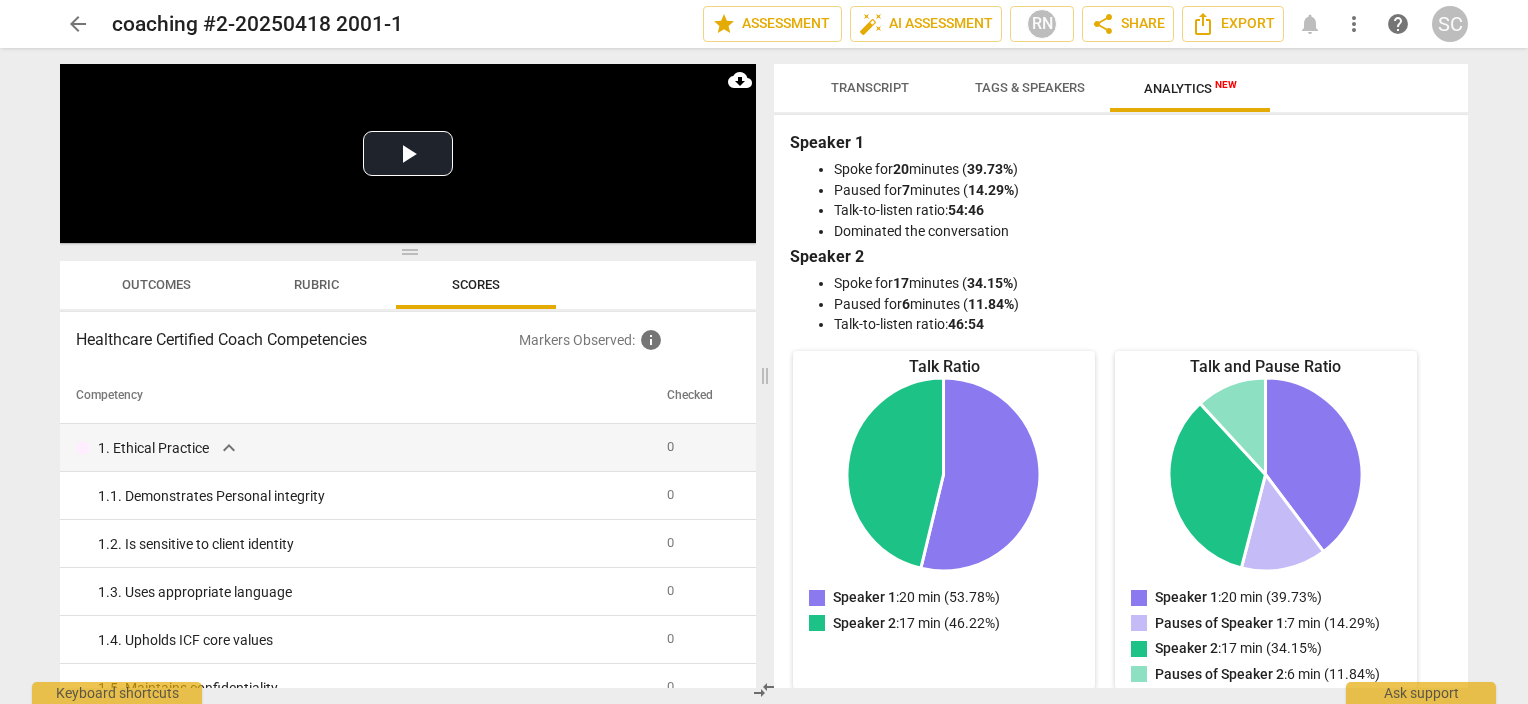 click on "Rubric" at bounding box center (316, 284) 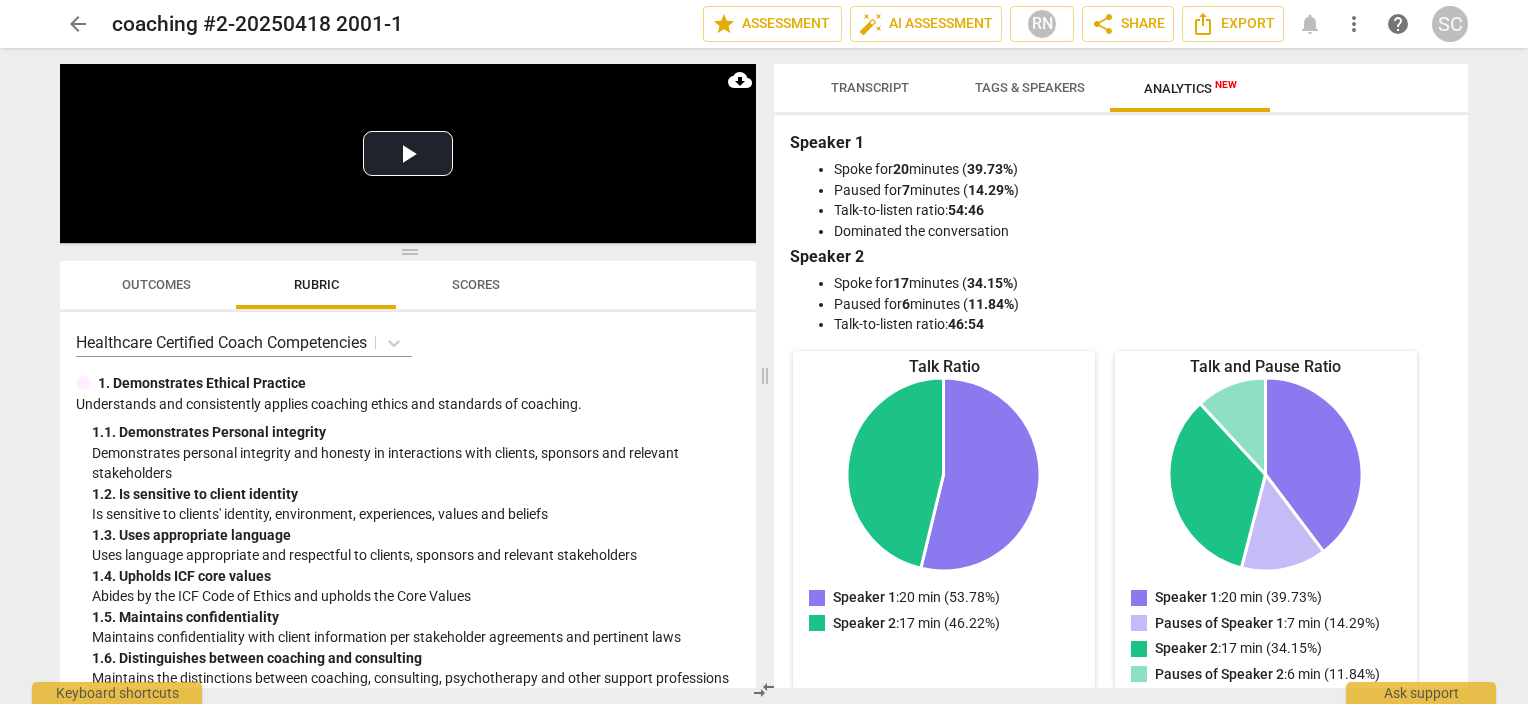 click on "Outcomes" at bounding box center (156, 284) 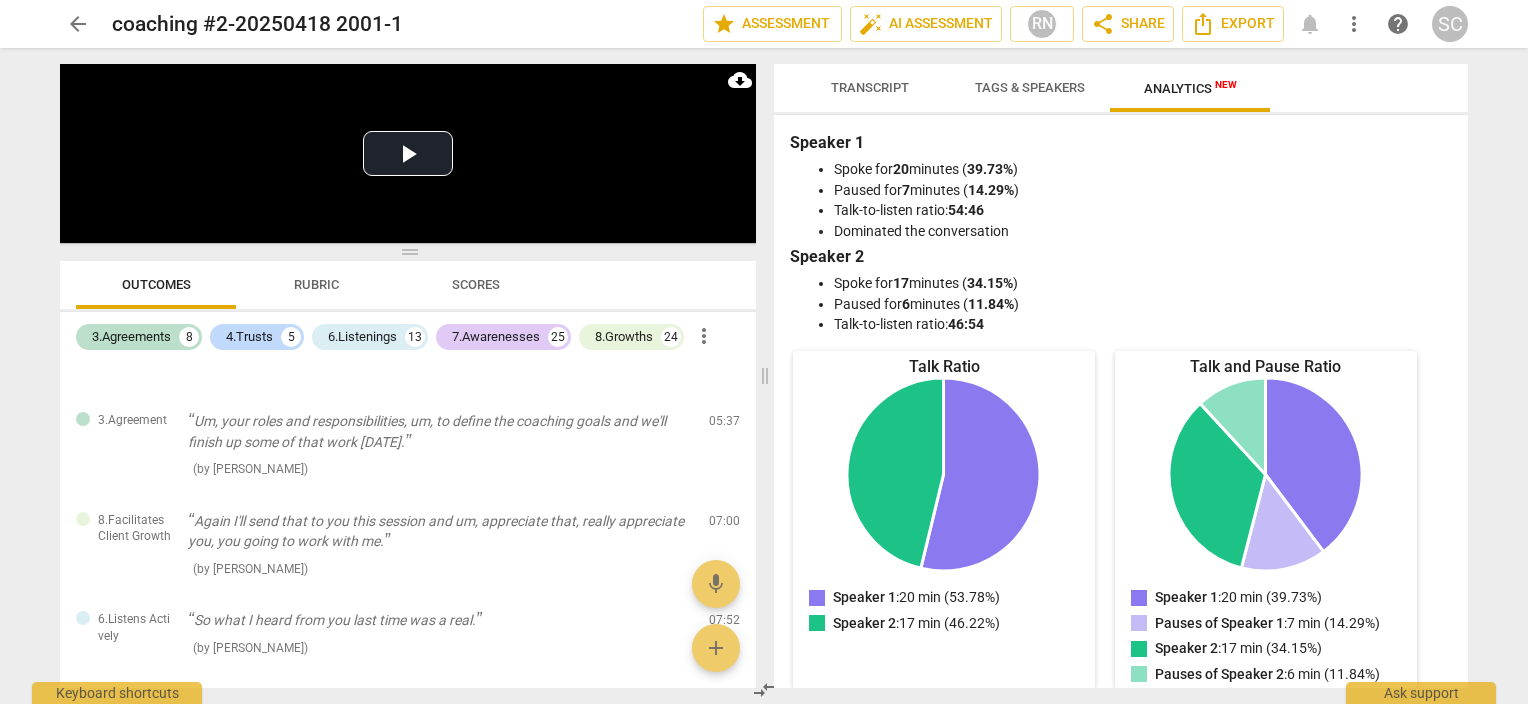scroll, scrollTop: 0, scrollLeft: 0, axis: both 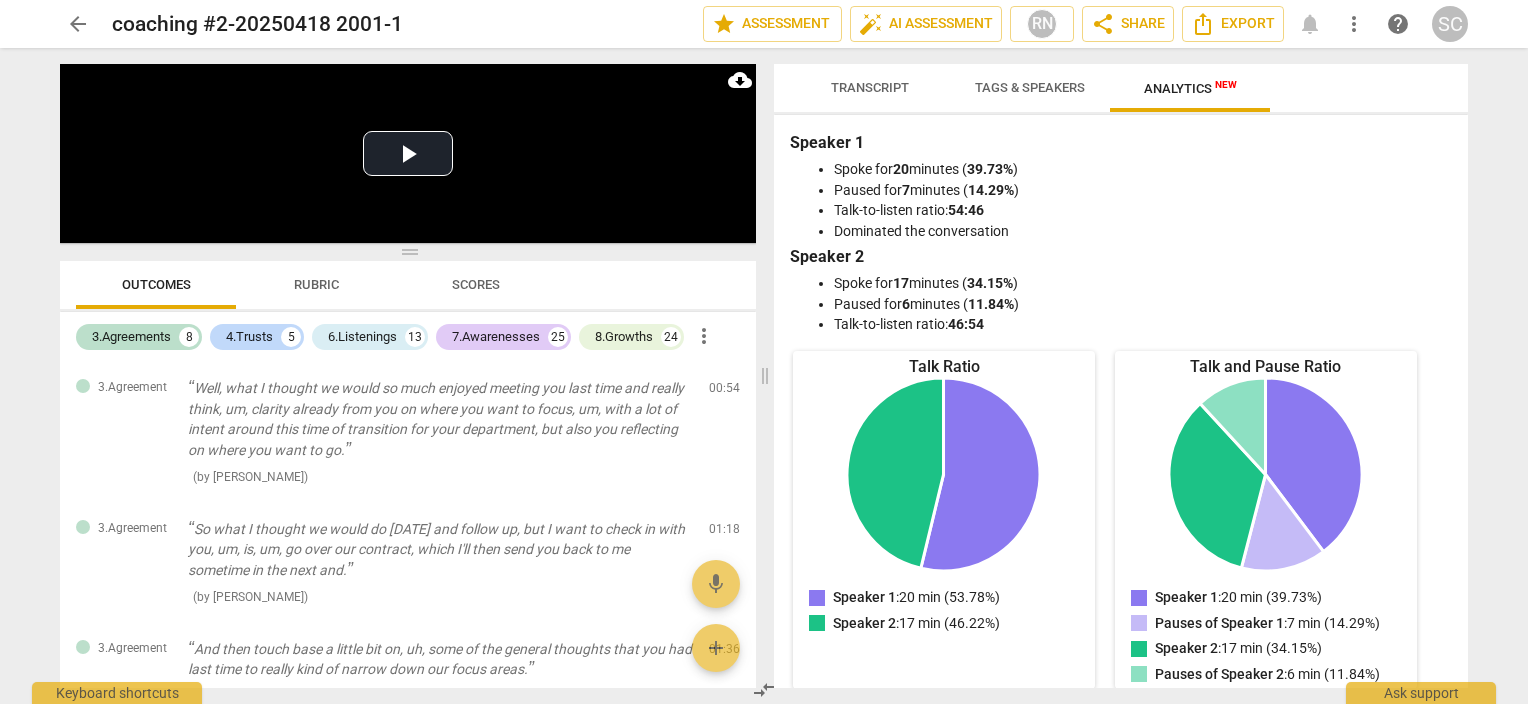 click on "arrow_back" at bounding box center [78, 24] 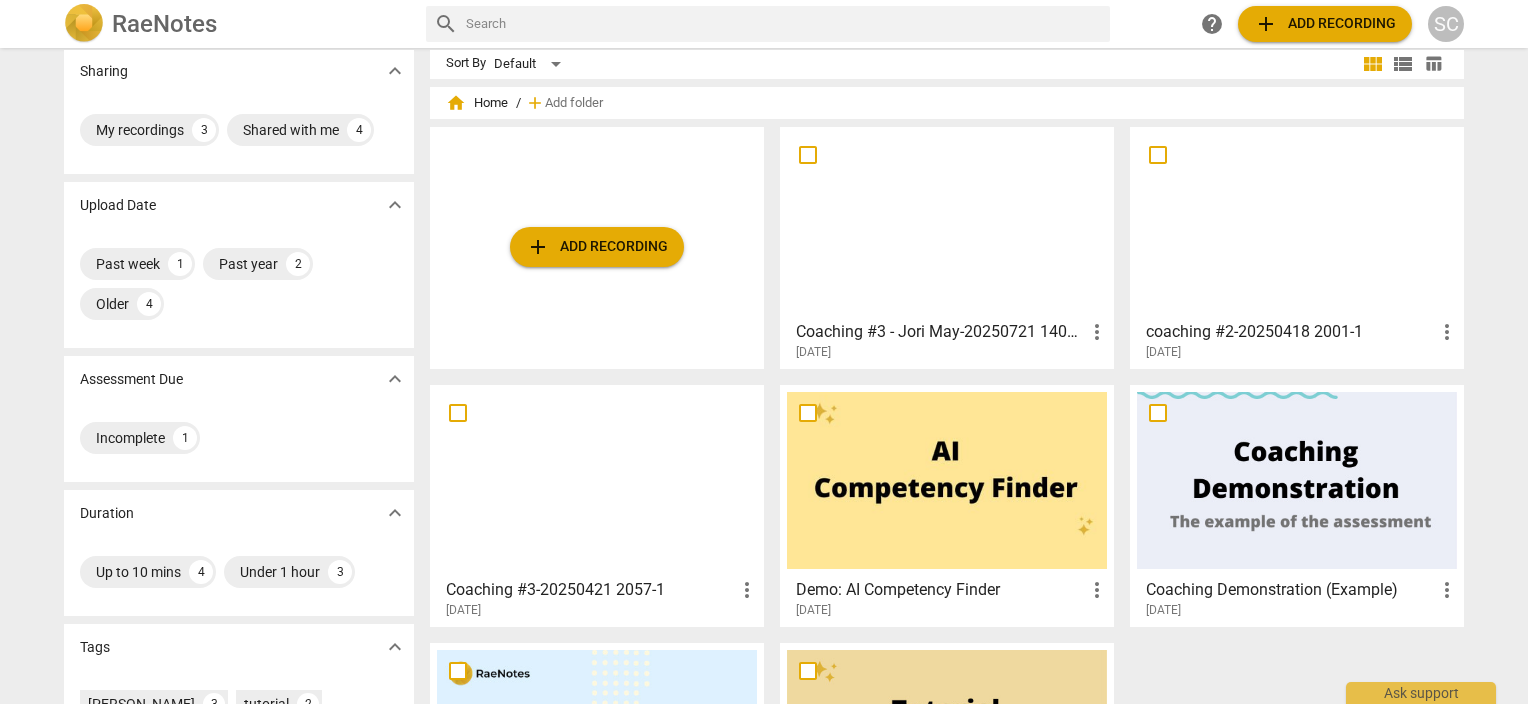 scroll, scrollTop: 0, scrollLeft: 0, axis: both 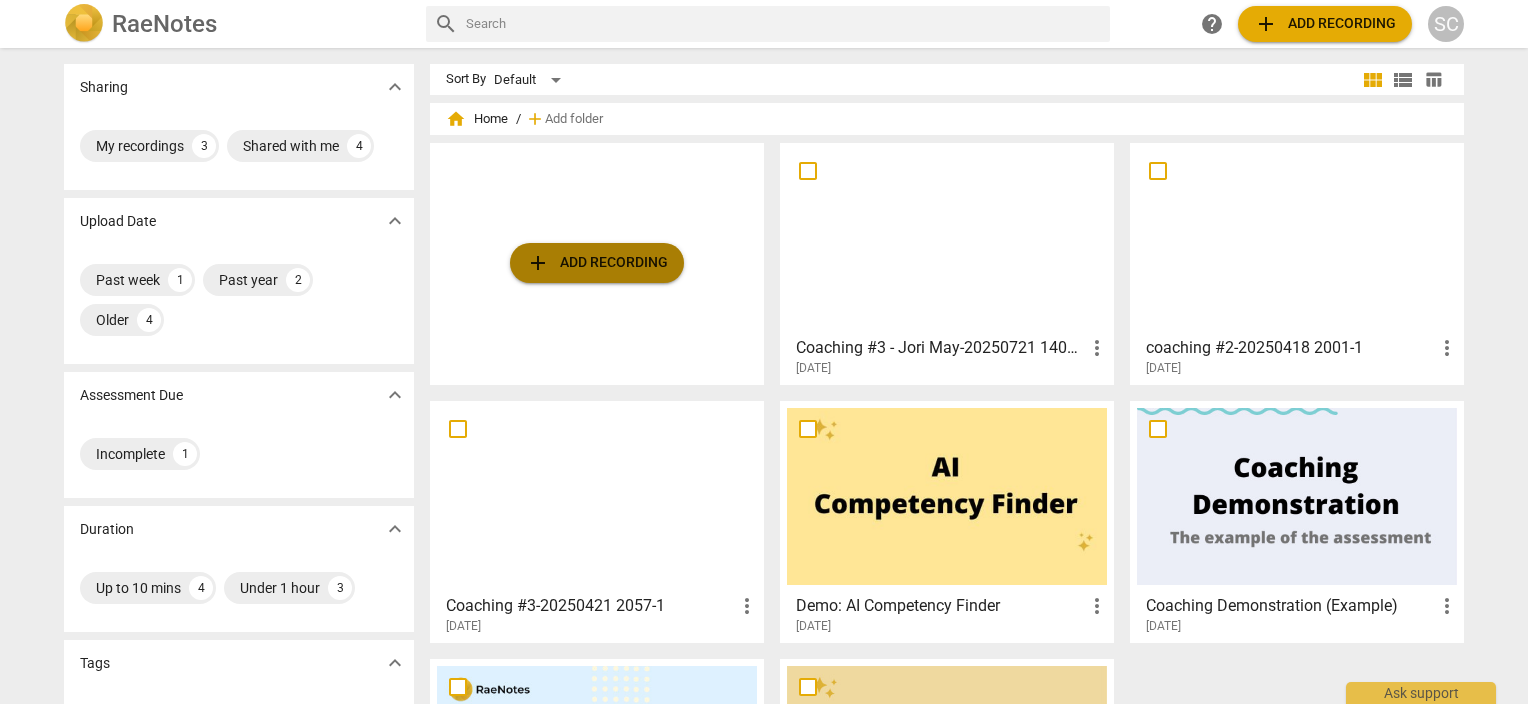 click on "add   Add recording" at bounding box center (597, 263) 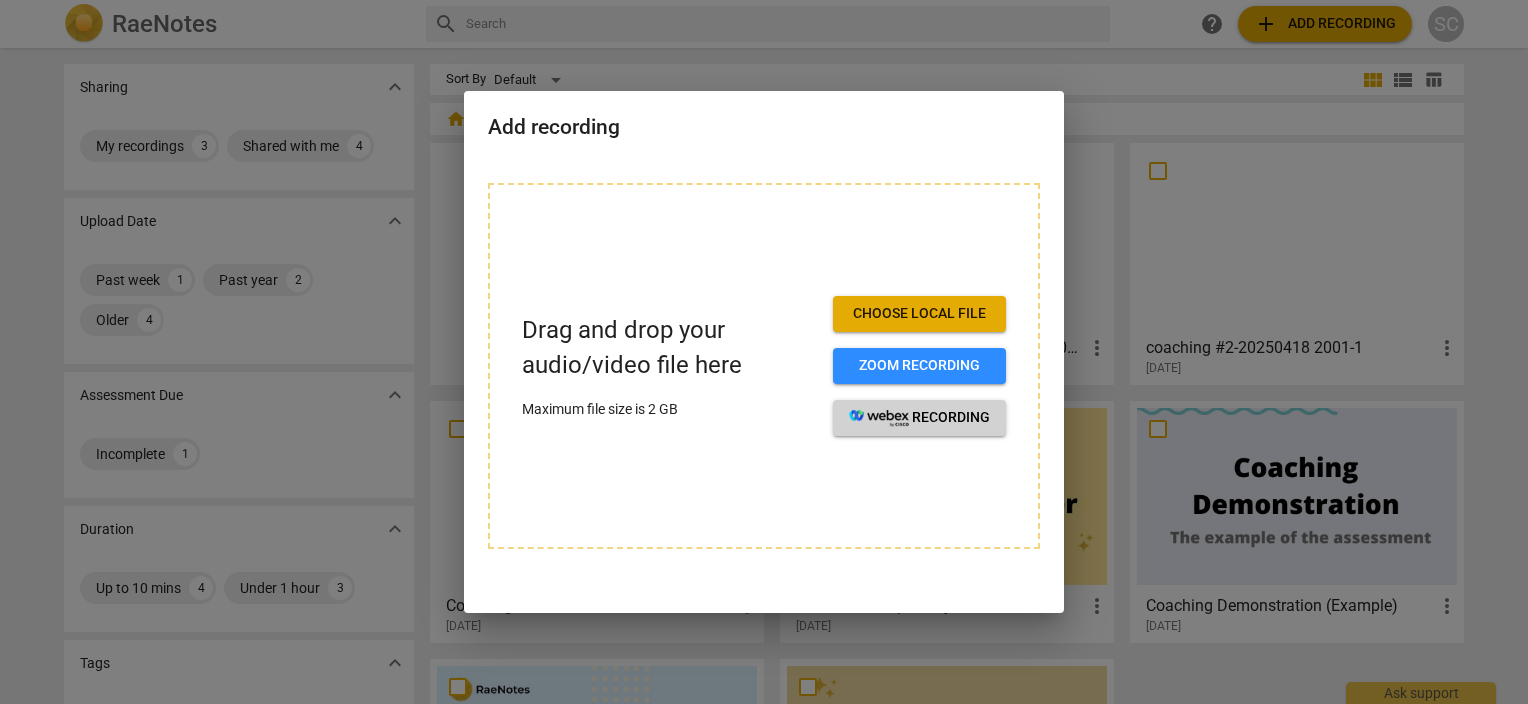 click 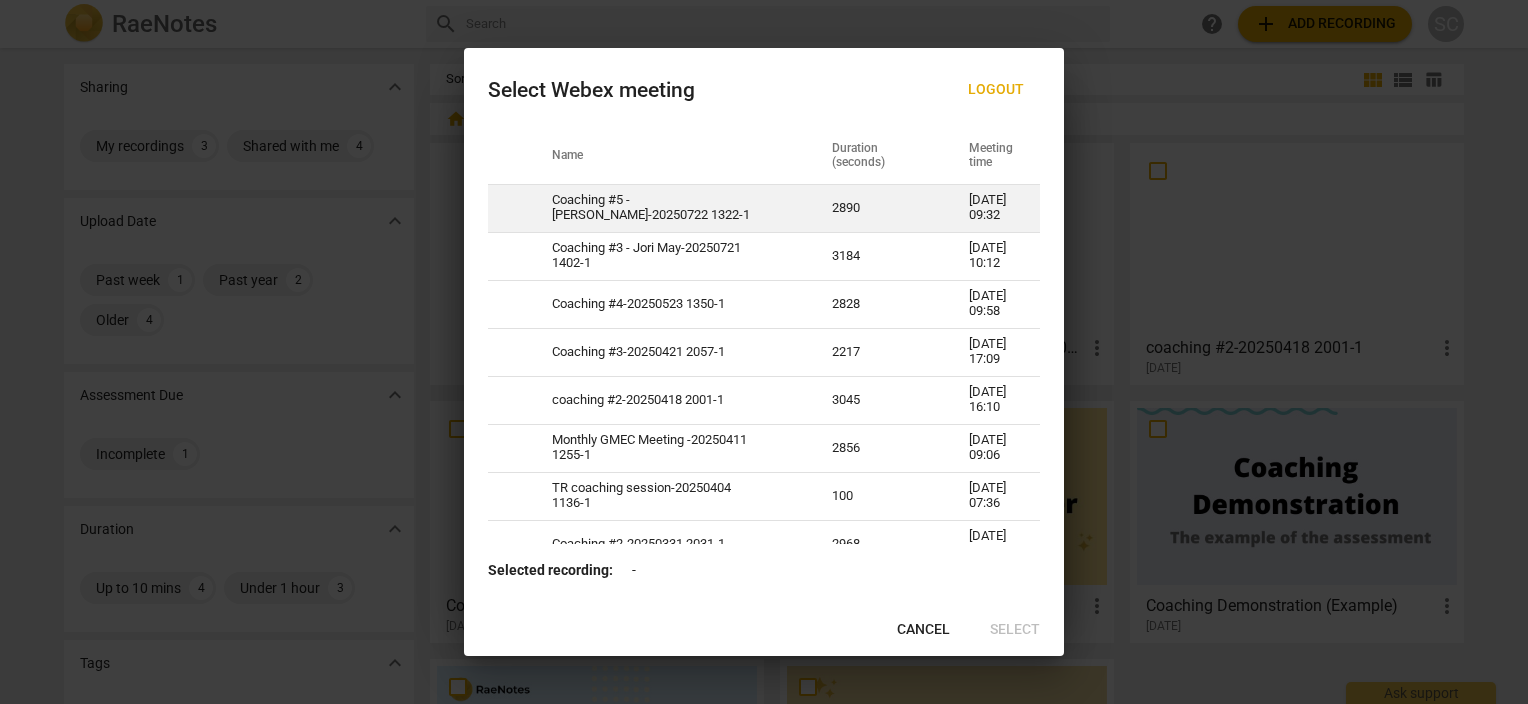 click on "Coaching #5 - [PERSON_NAME]-20250722 1322-1" at bounding box center [668, 208] 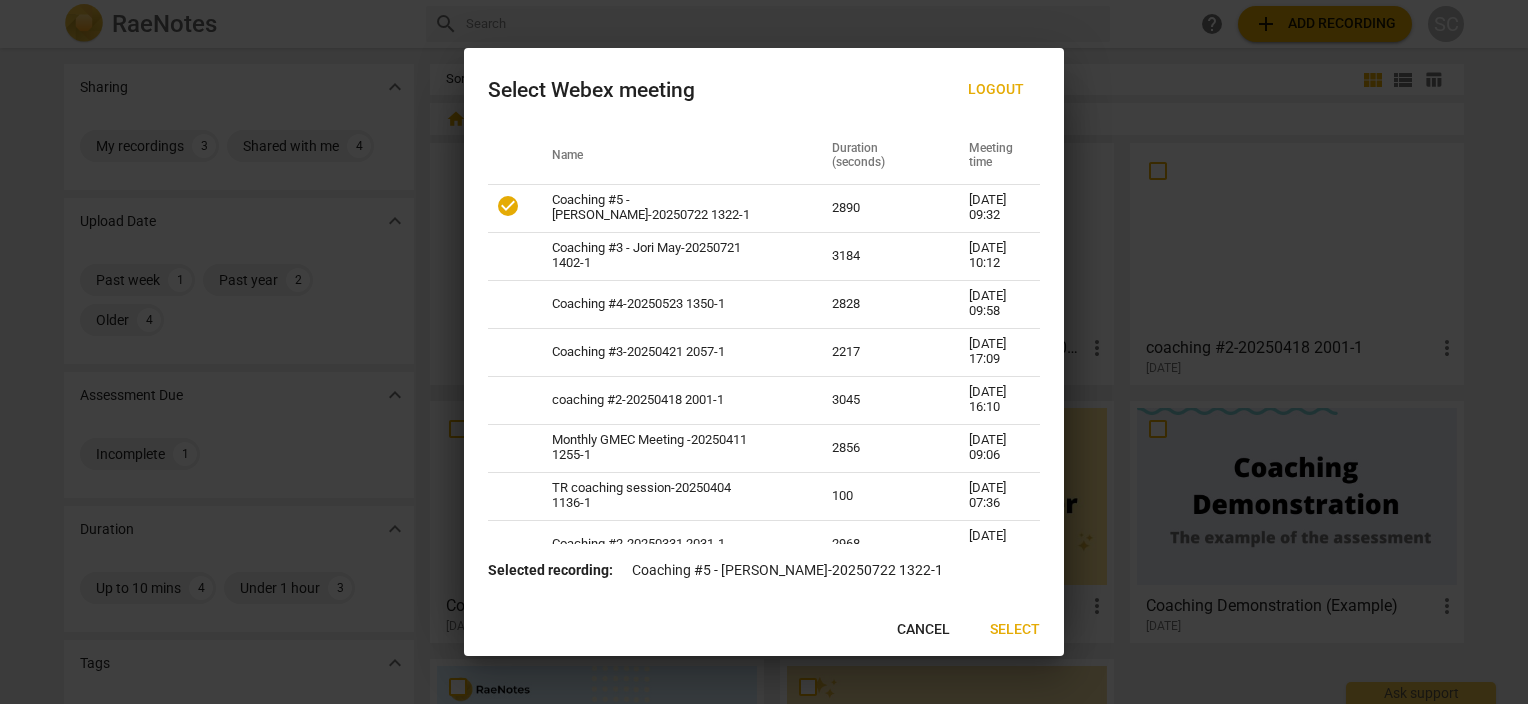 click on "Select" at bounding box center [1015, 630] 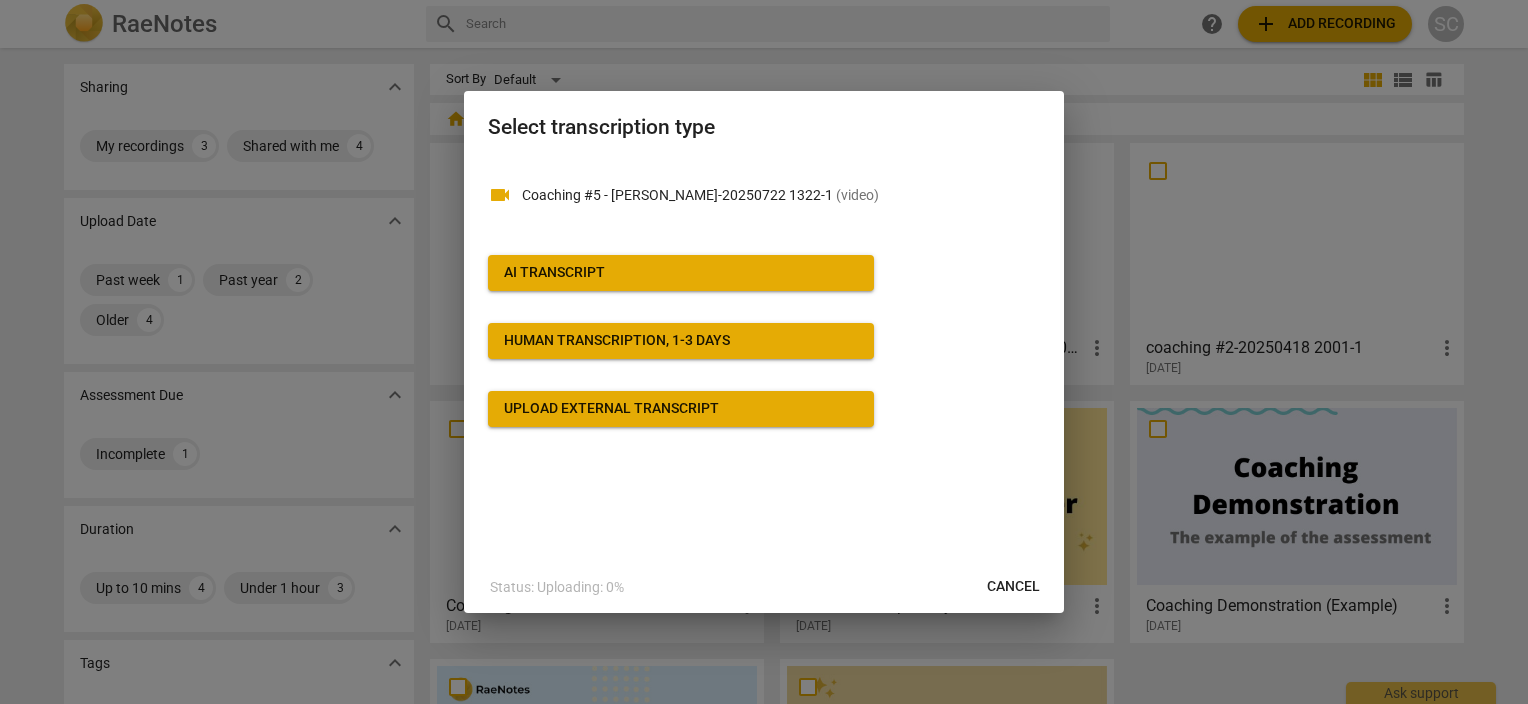 click on "AI Transcript" at bounding box center [681, 273] 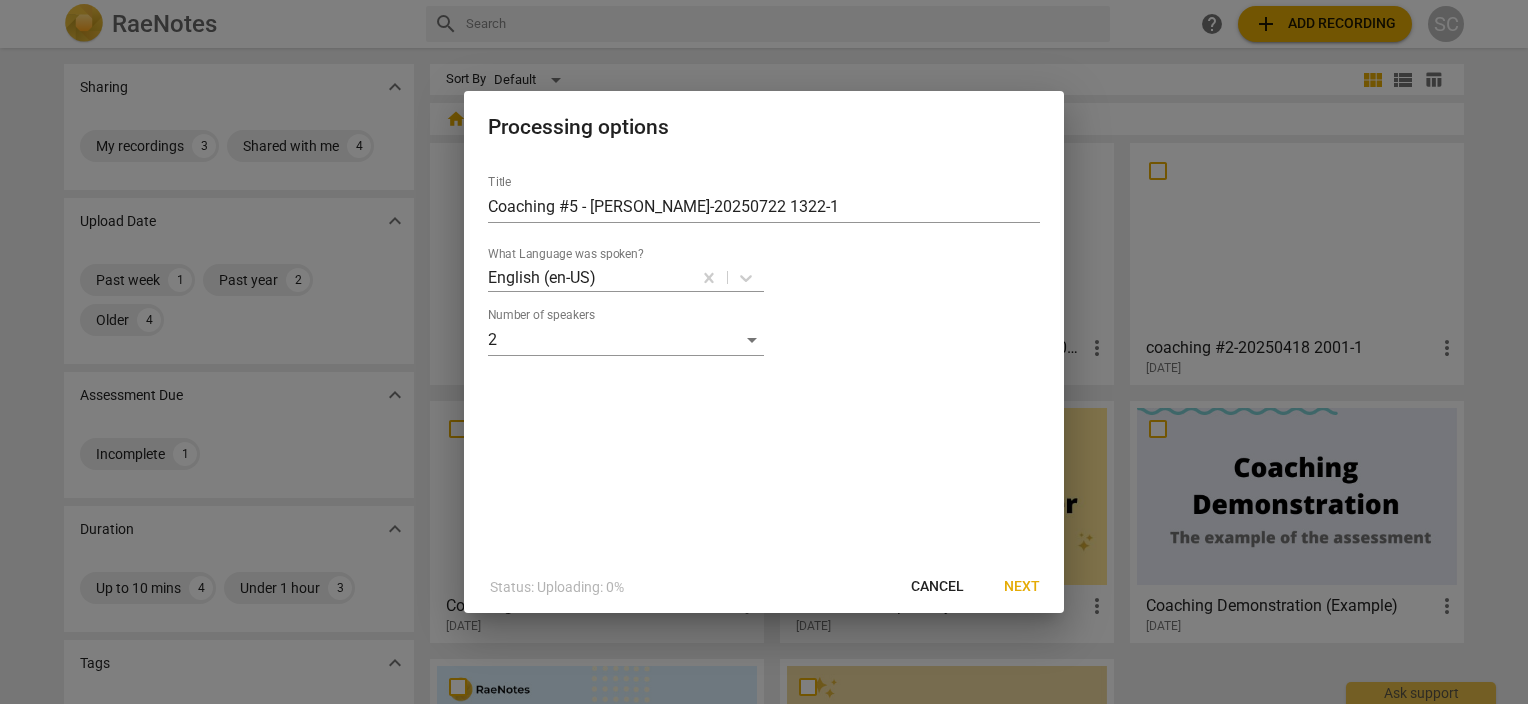 click on "Next" at bounding box center (1022, 587) 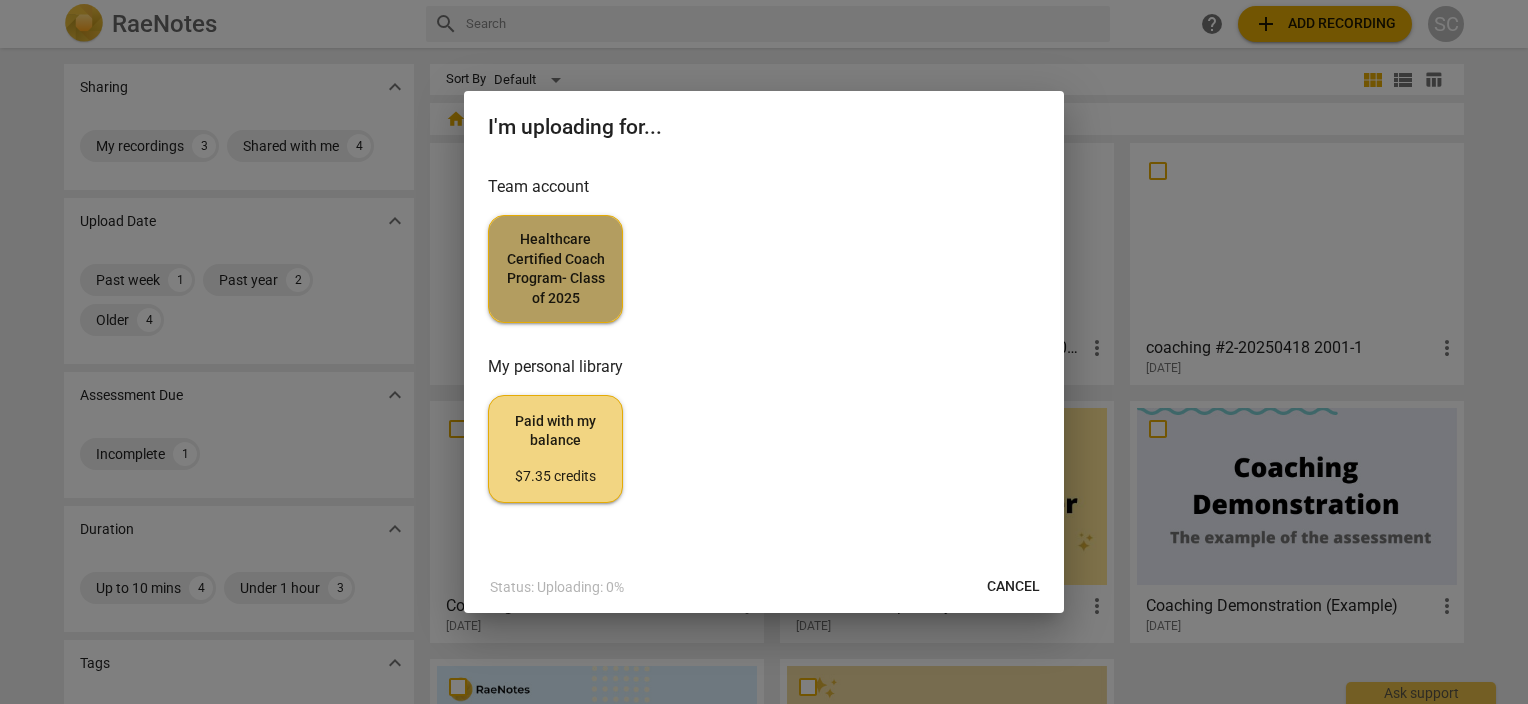 click on "Healthcare Certified Coach Program- Class of 2025" at bounding box center [555, 269] 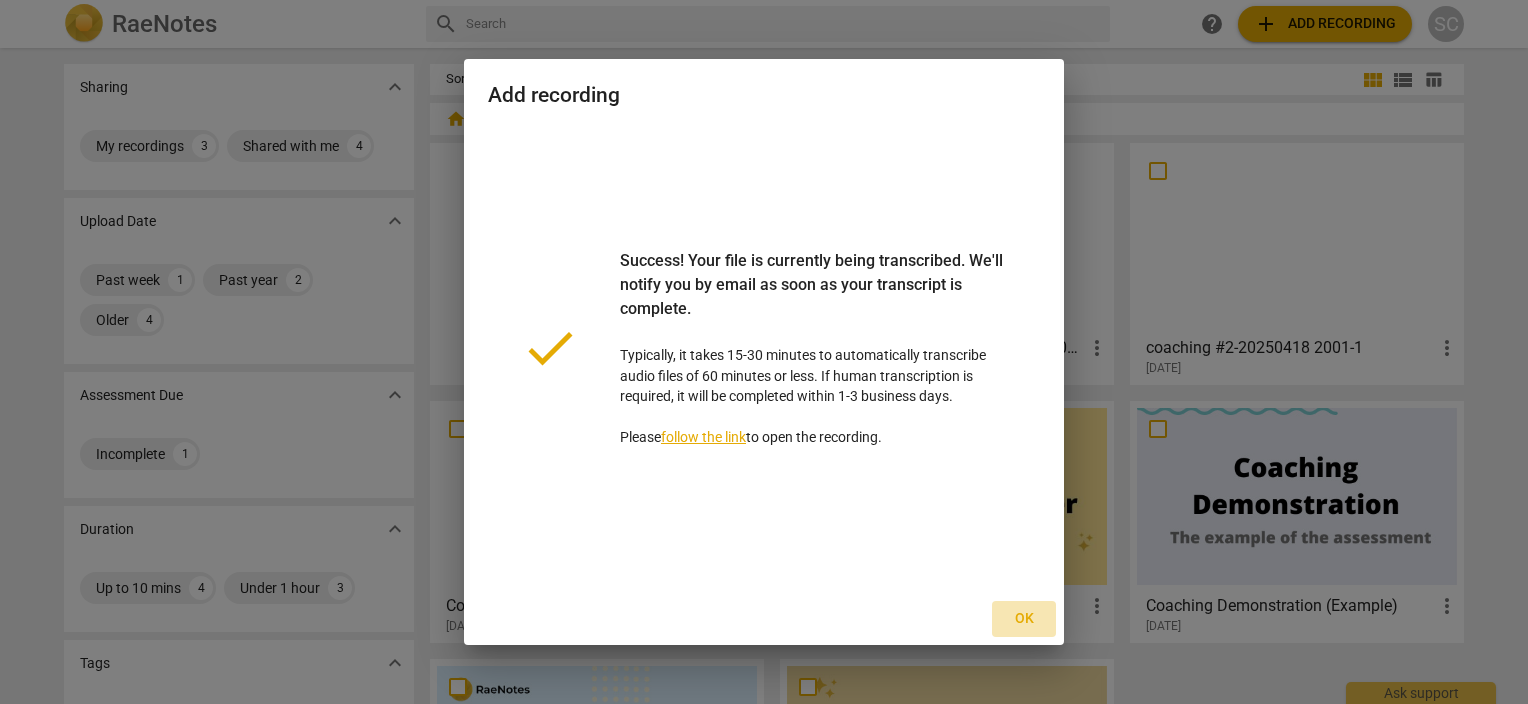 click on "Ok" at bounding box center [1024, 619] 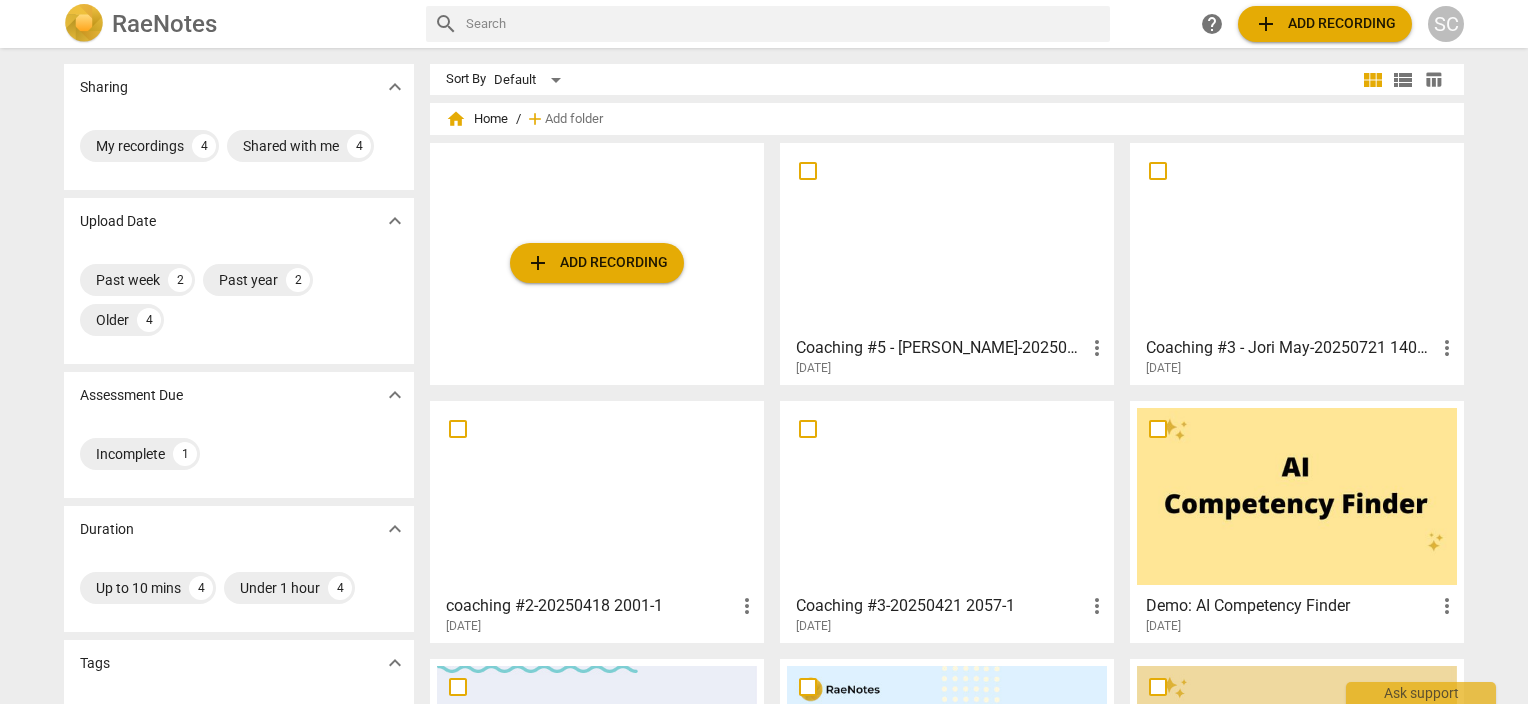 click at bounding box center [947, 238] 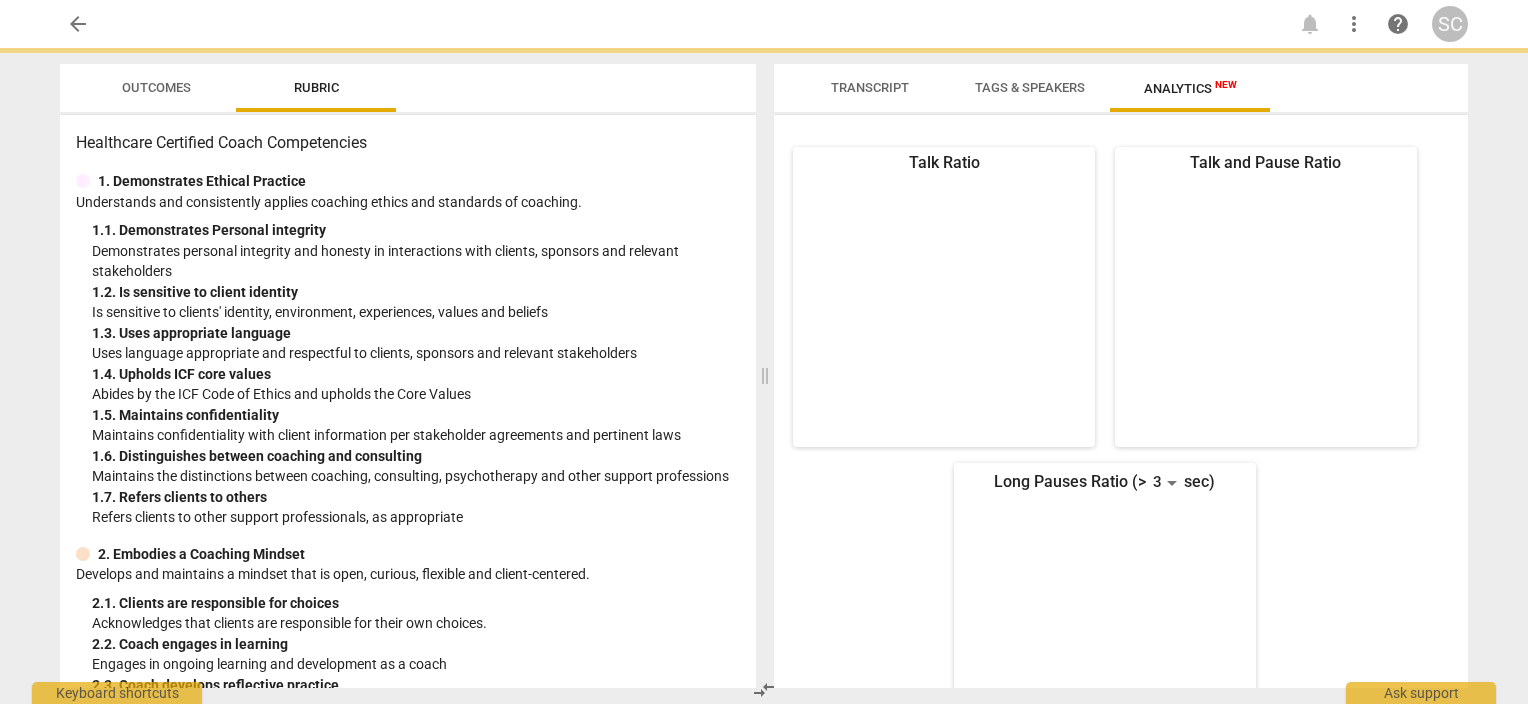 click 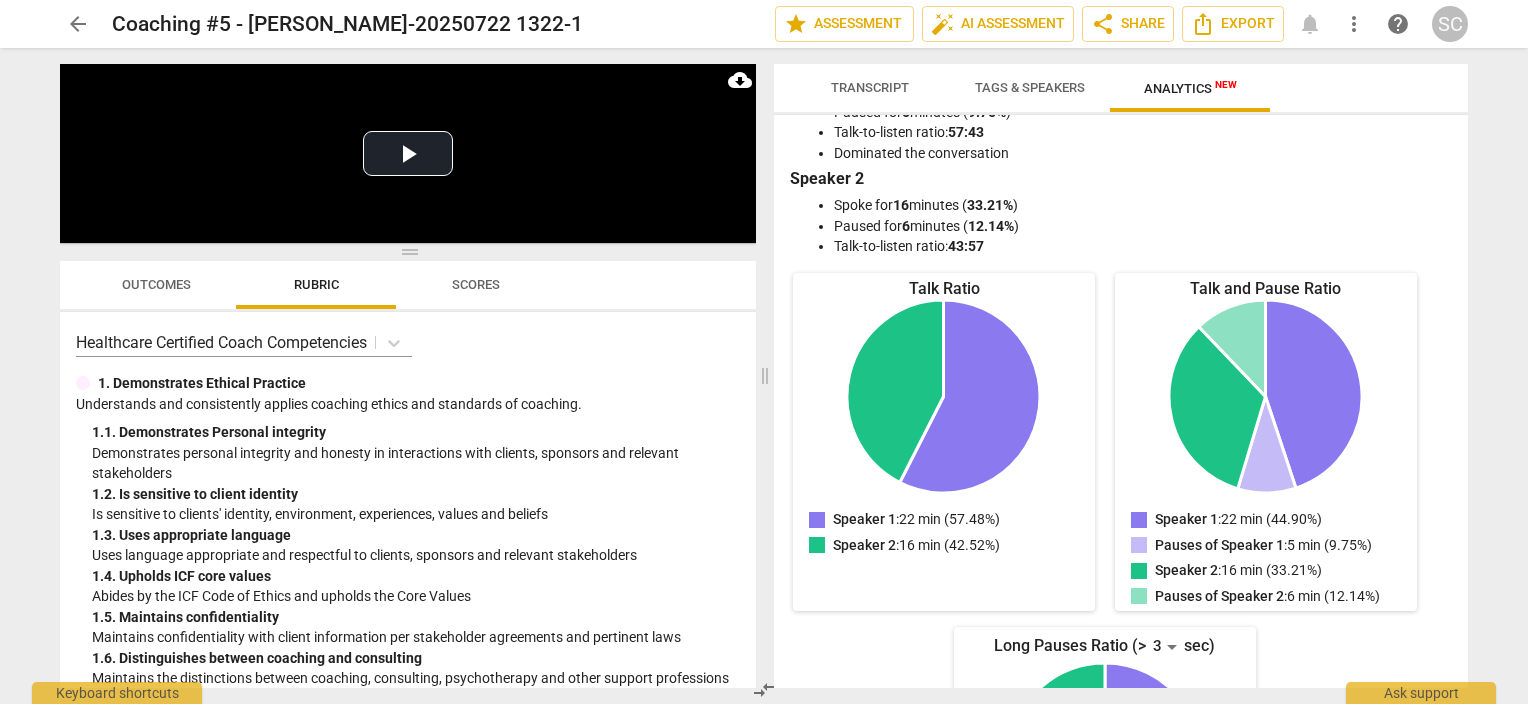 scroll, scrollTop: 0, scrollLeft: 0, axis: both 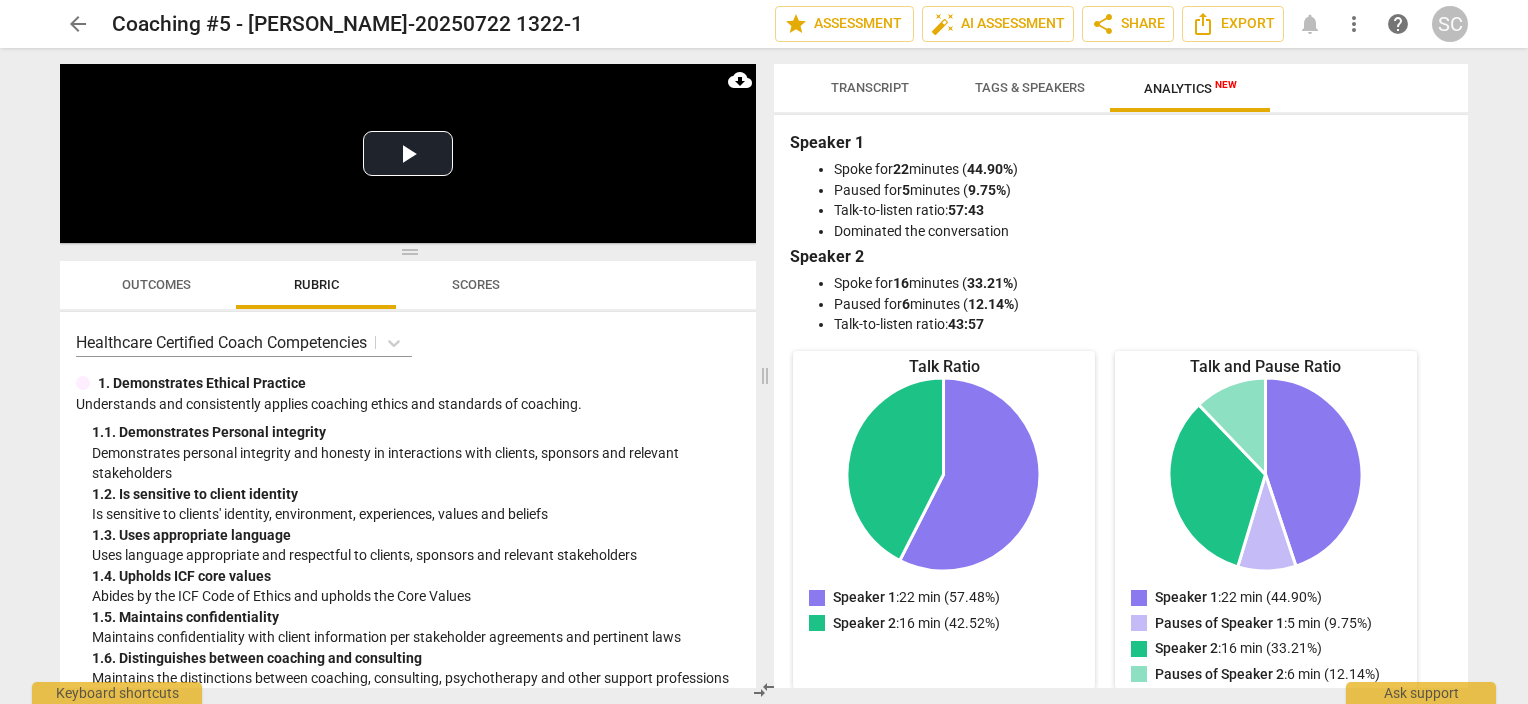 click on "Tags & Speakers" at bounding box center [1030, 87] 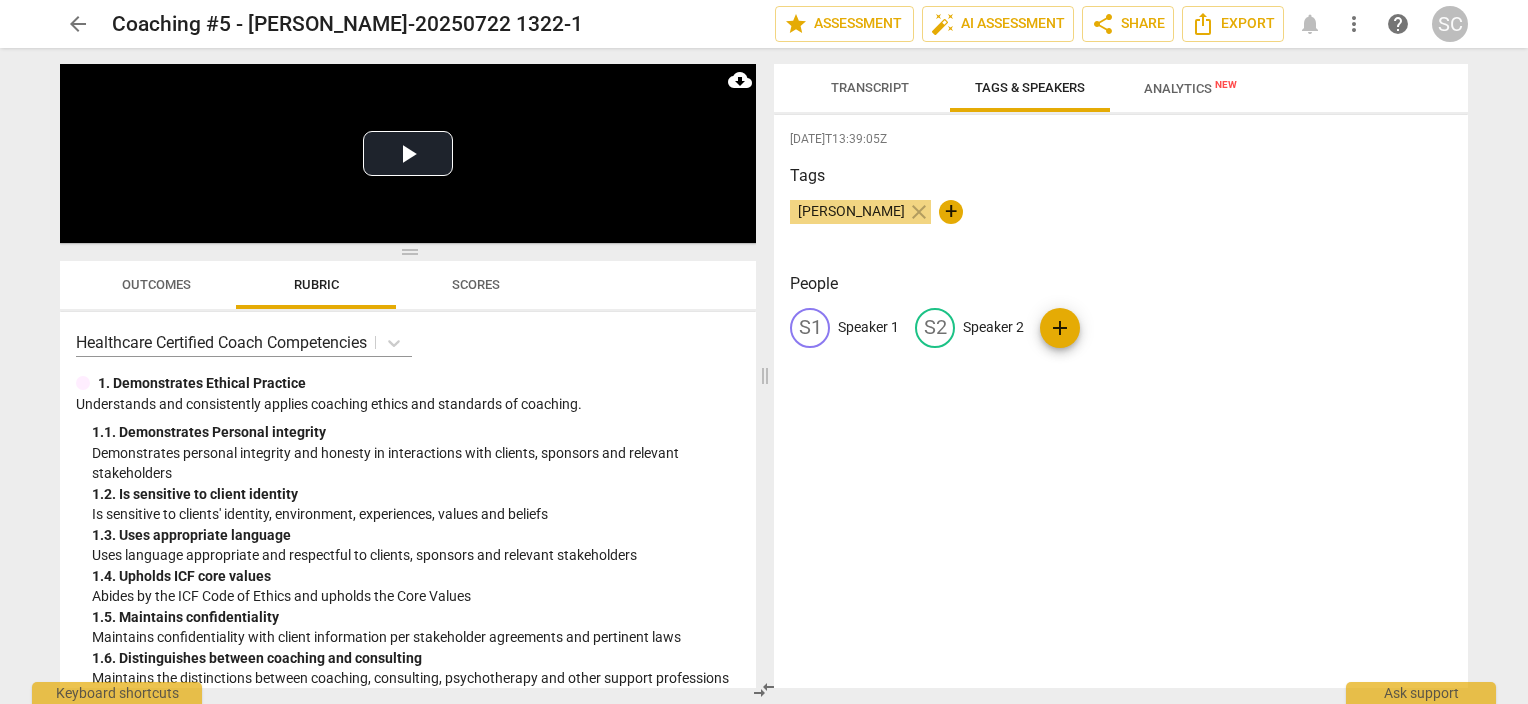 click on "Transcript" at bounding box center (870, 87) 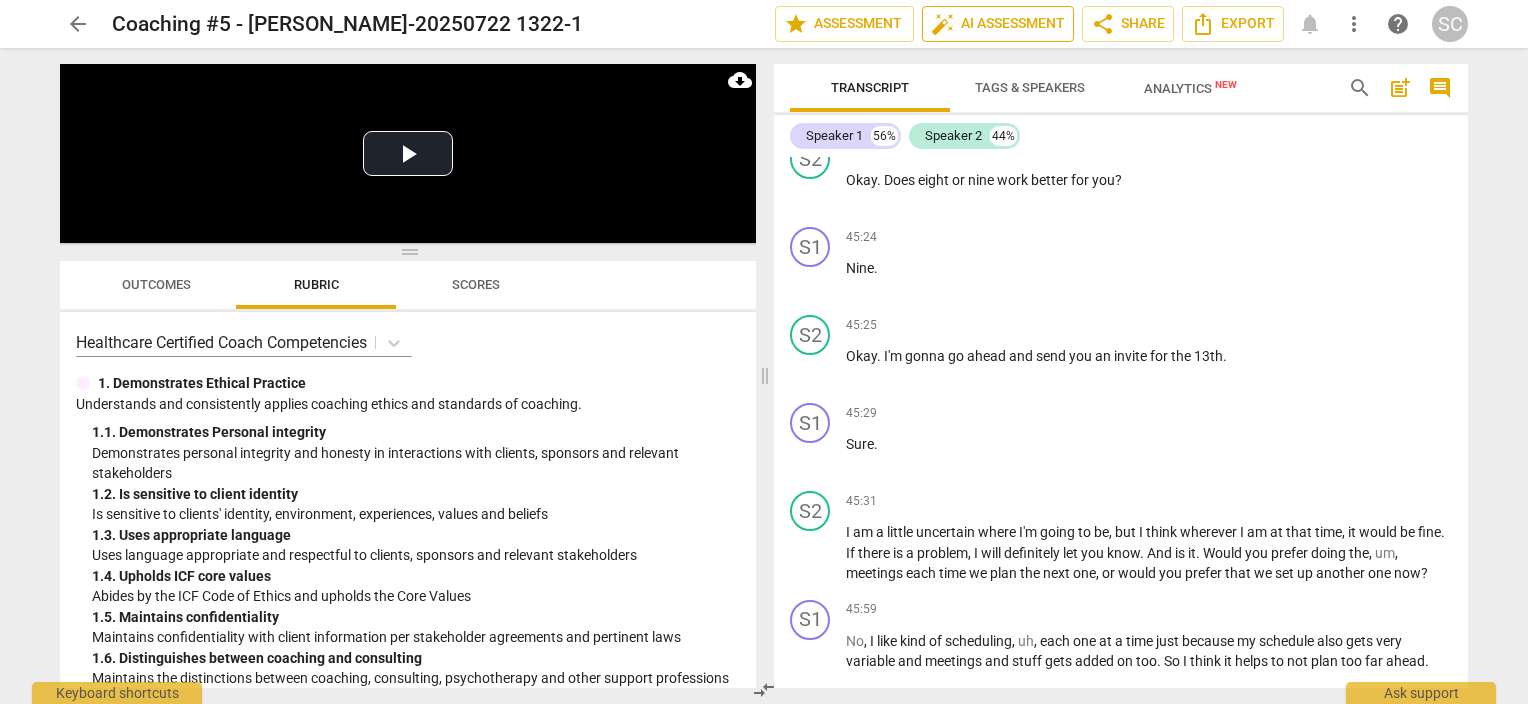 scroll, scrollTop: 17120, scrollLeft: 0, axis: vertical 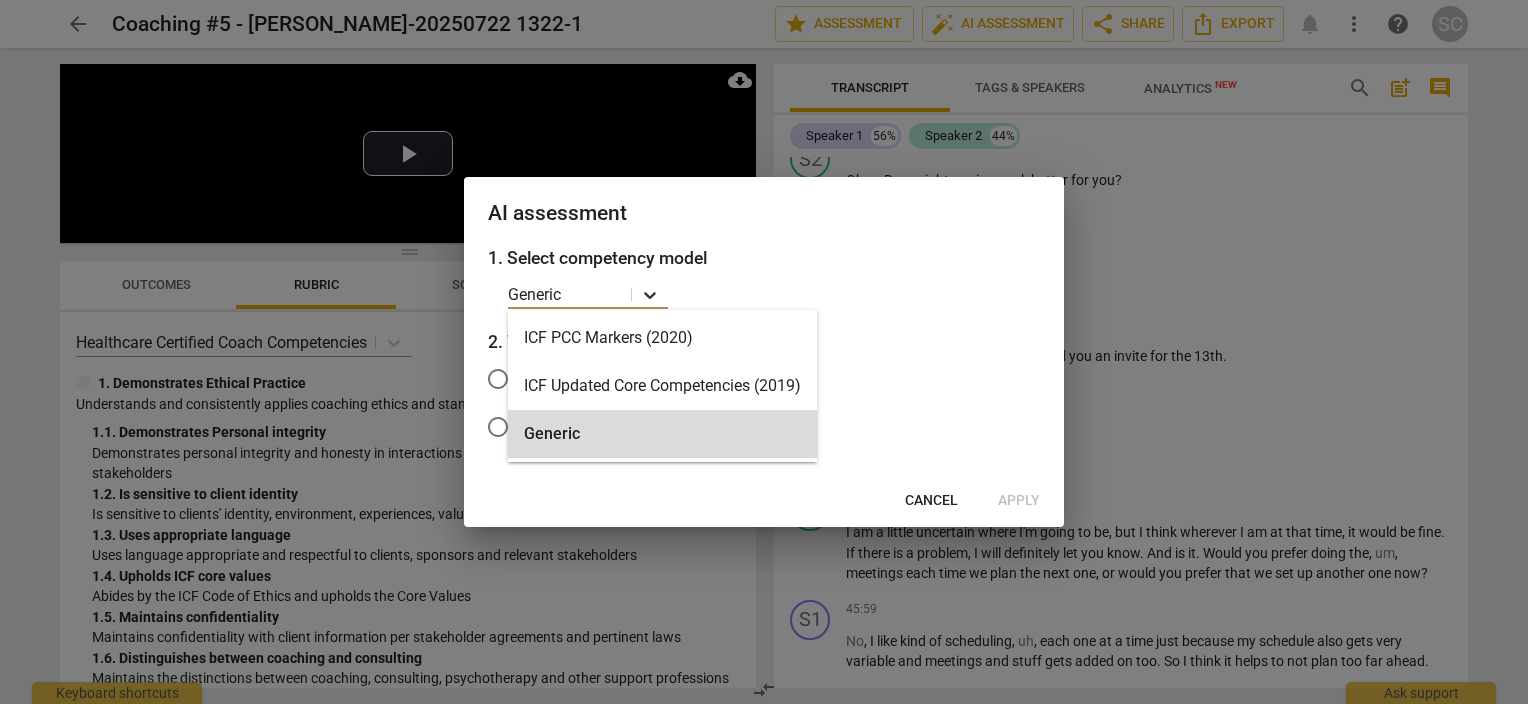 click 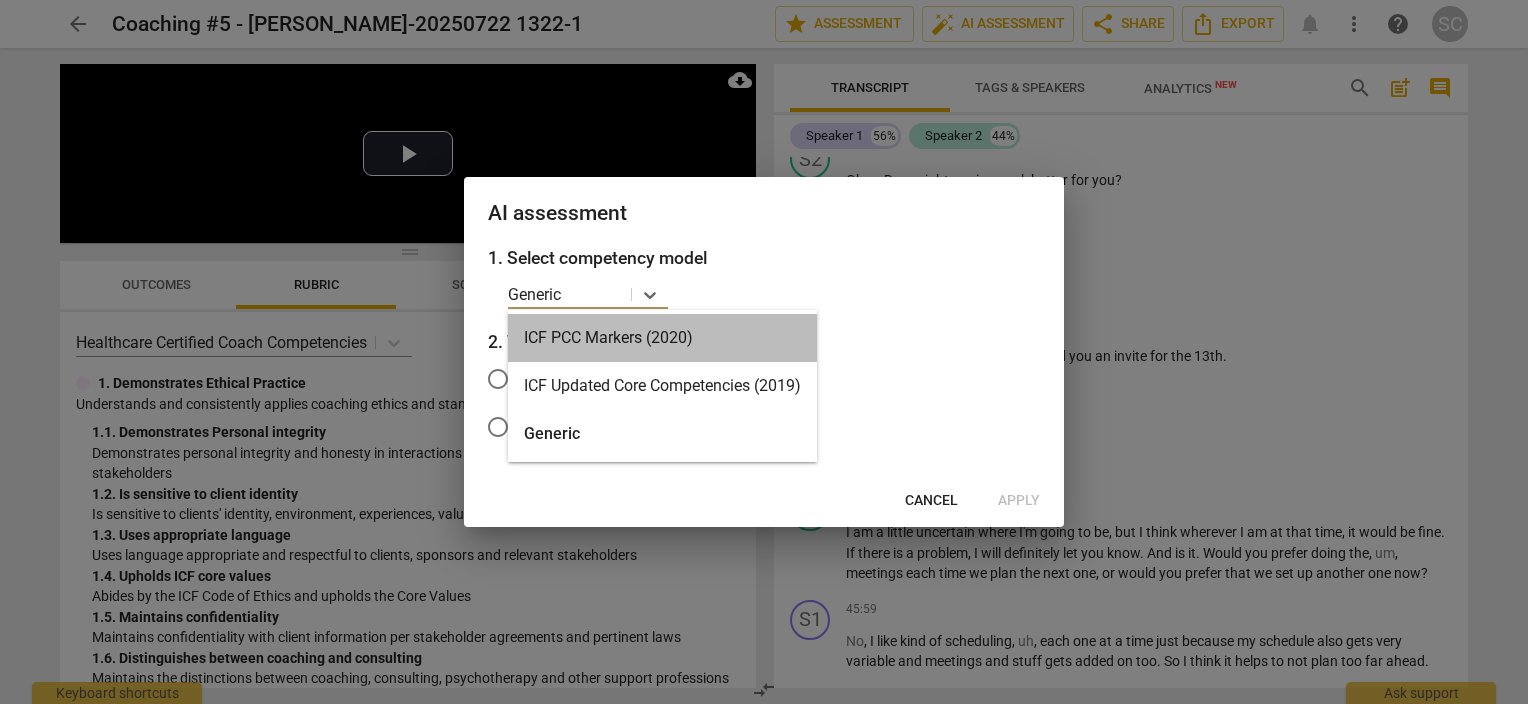click on "ICF PCC Markers (2020)" at bounding box center (662, 338) 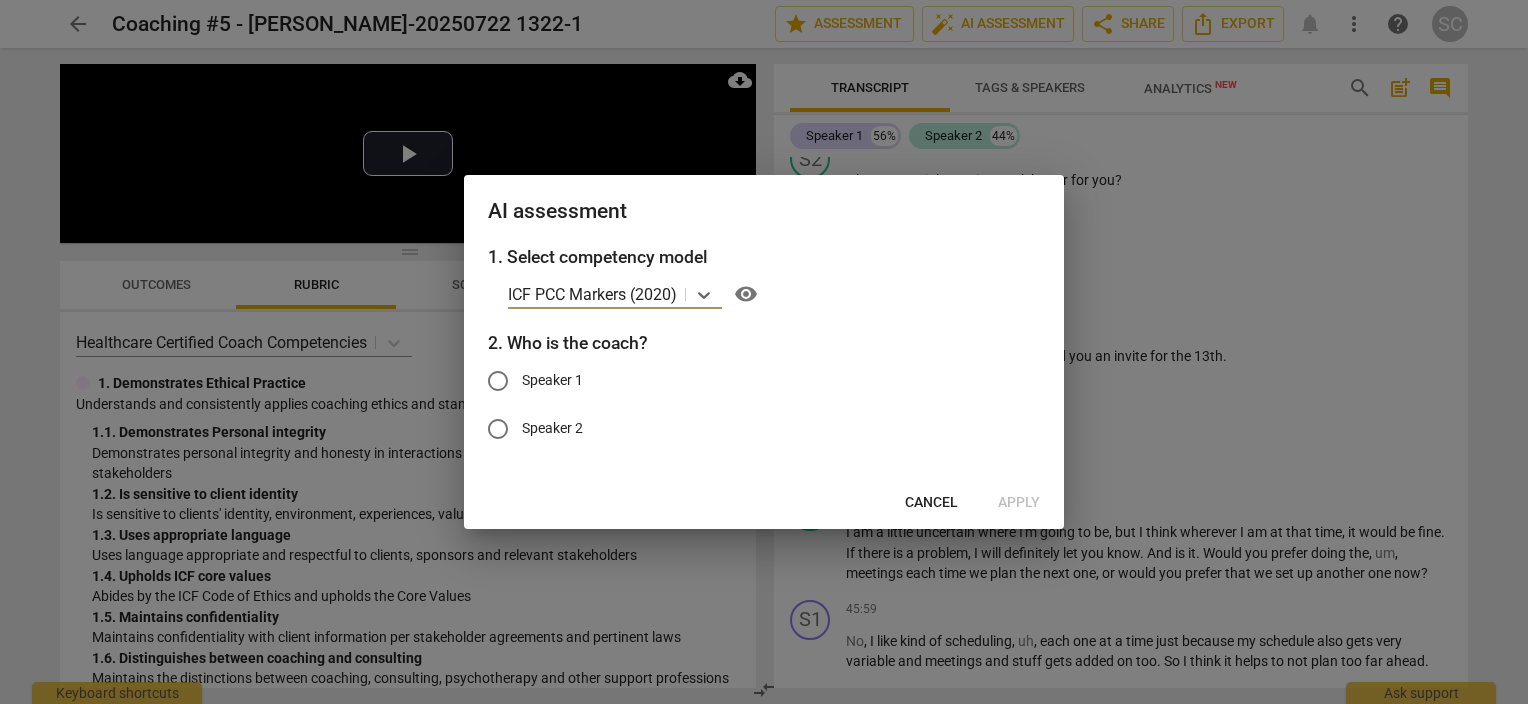 click on "Speaker 2" at bounding box center (498, 429) 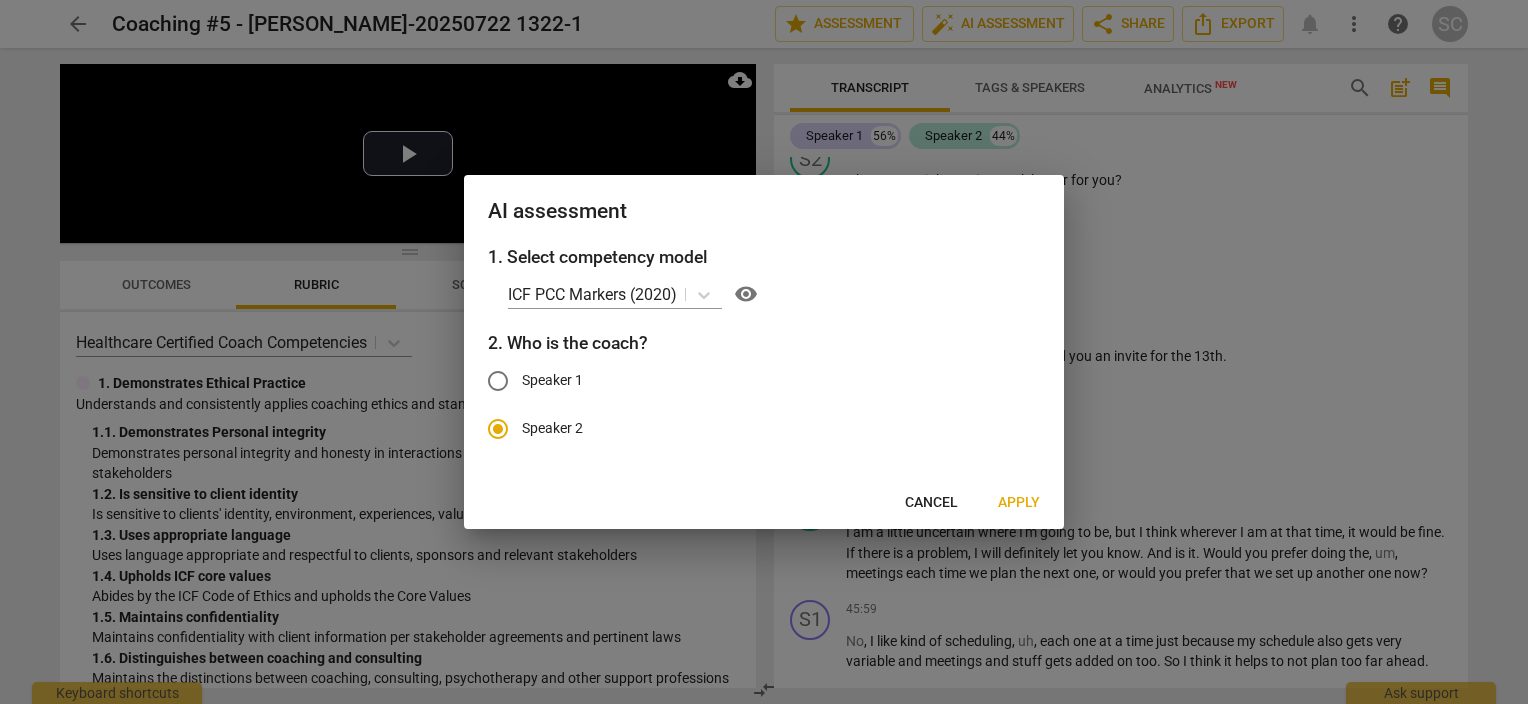 click on "Apply" at bounding box center [1019, 503] 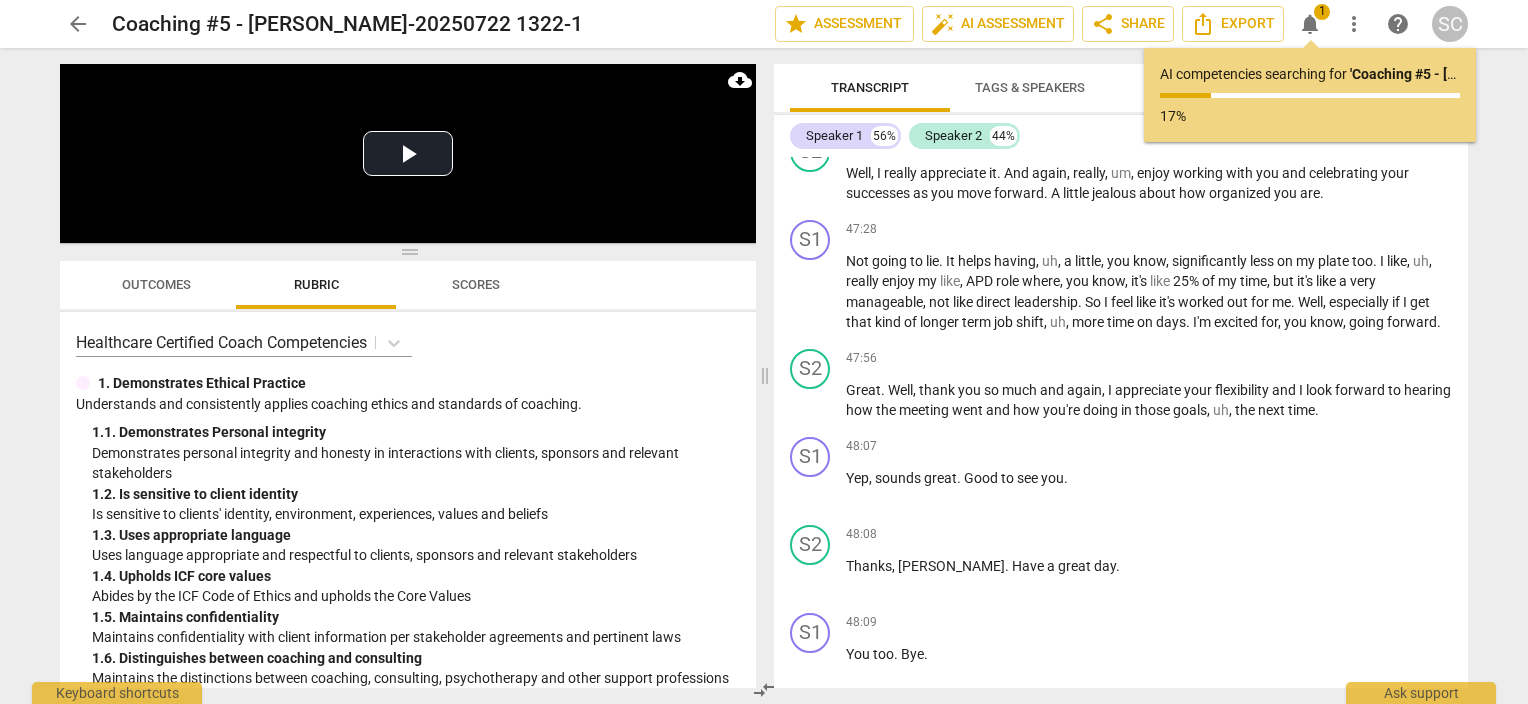 scroll, scrollTop: 18317, scrollLeft: 0, axis: vertical 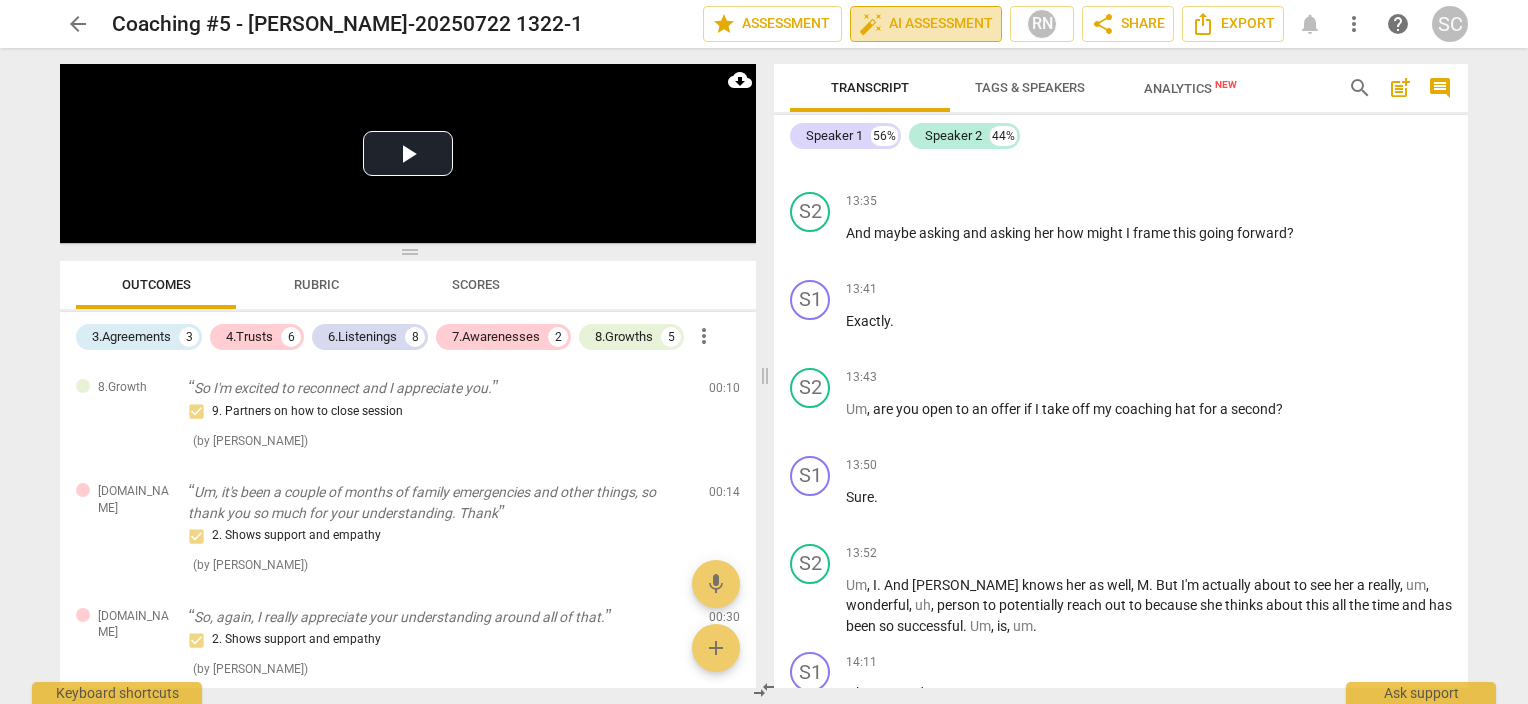 click on "auto_fix_high    AI Assessment" at bounding box center [926, 24] 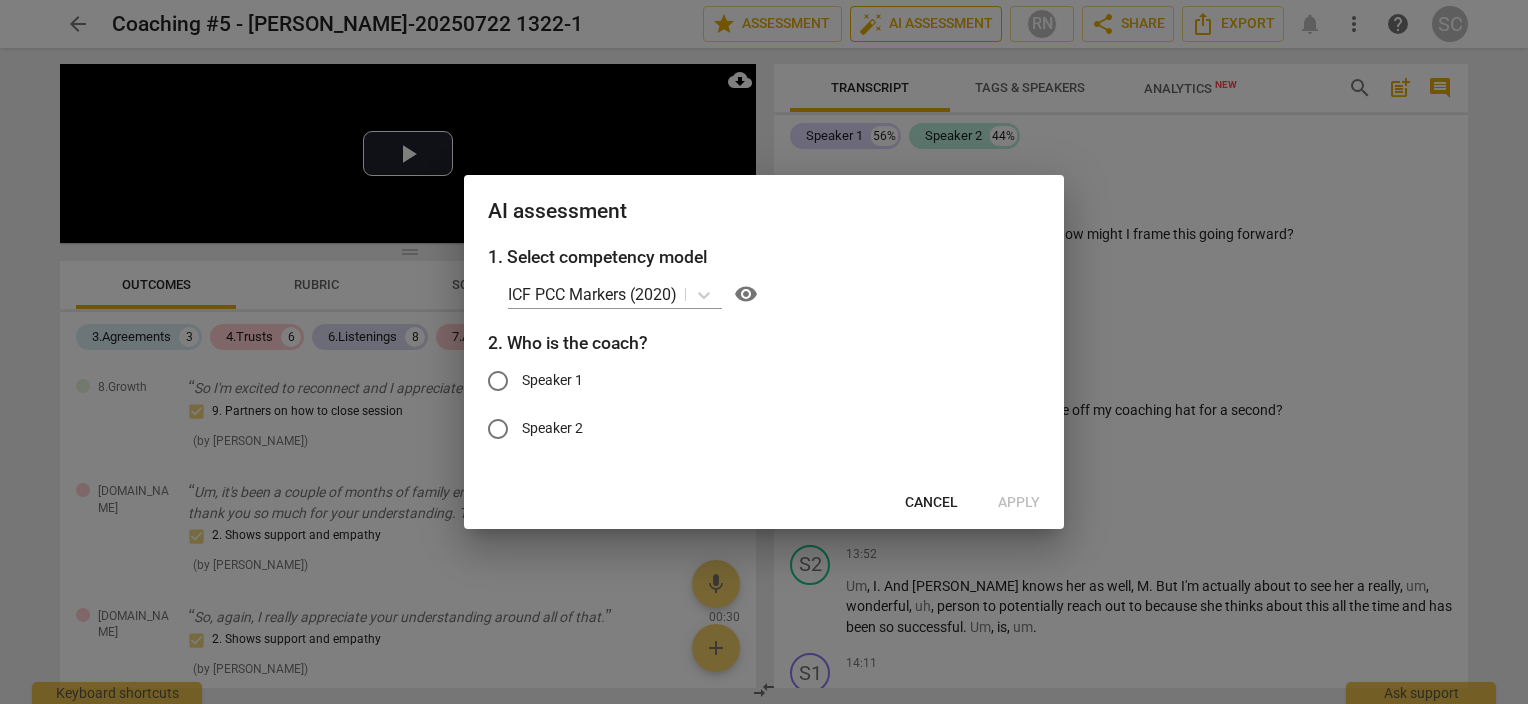 scroll, scrollTop: 5776, scrollLeft: 0, axis: vertical 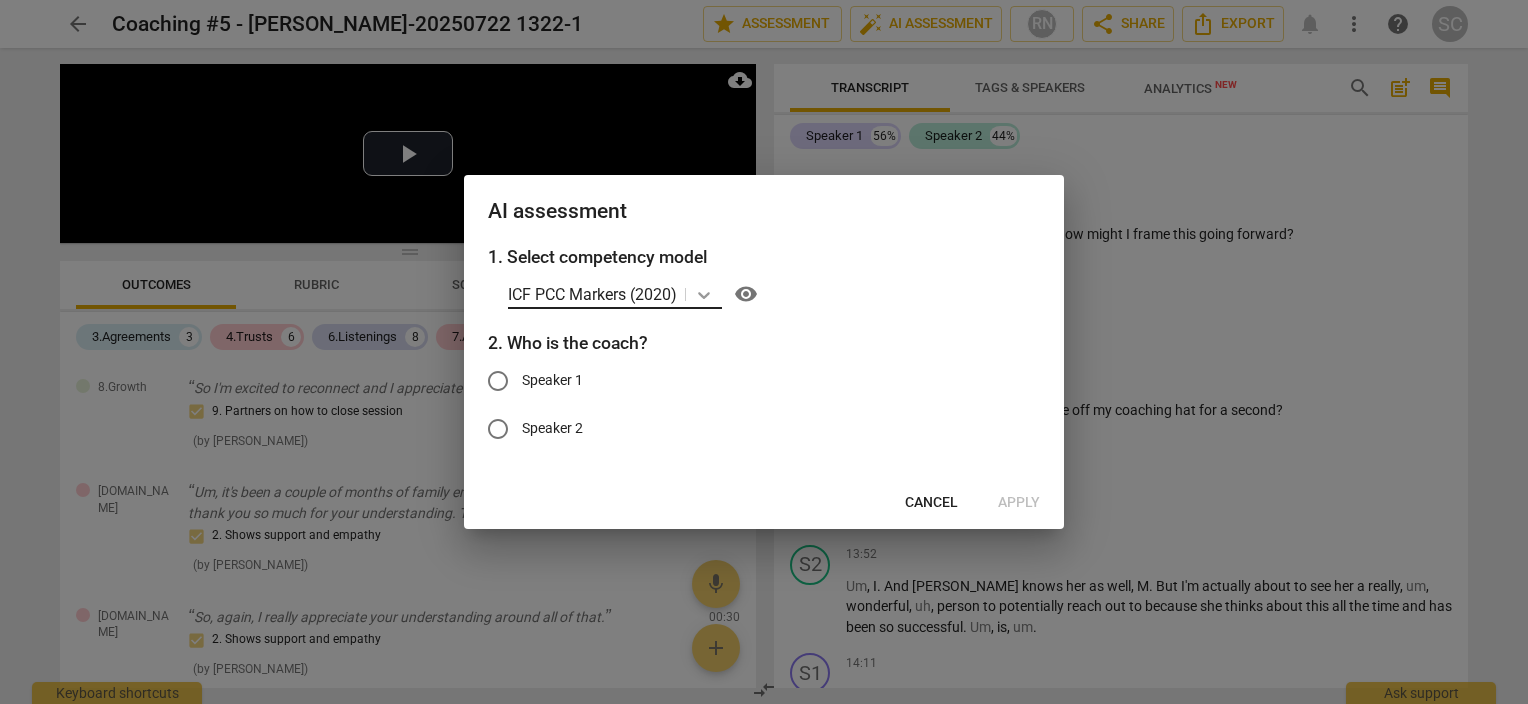 click 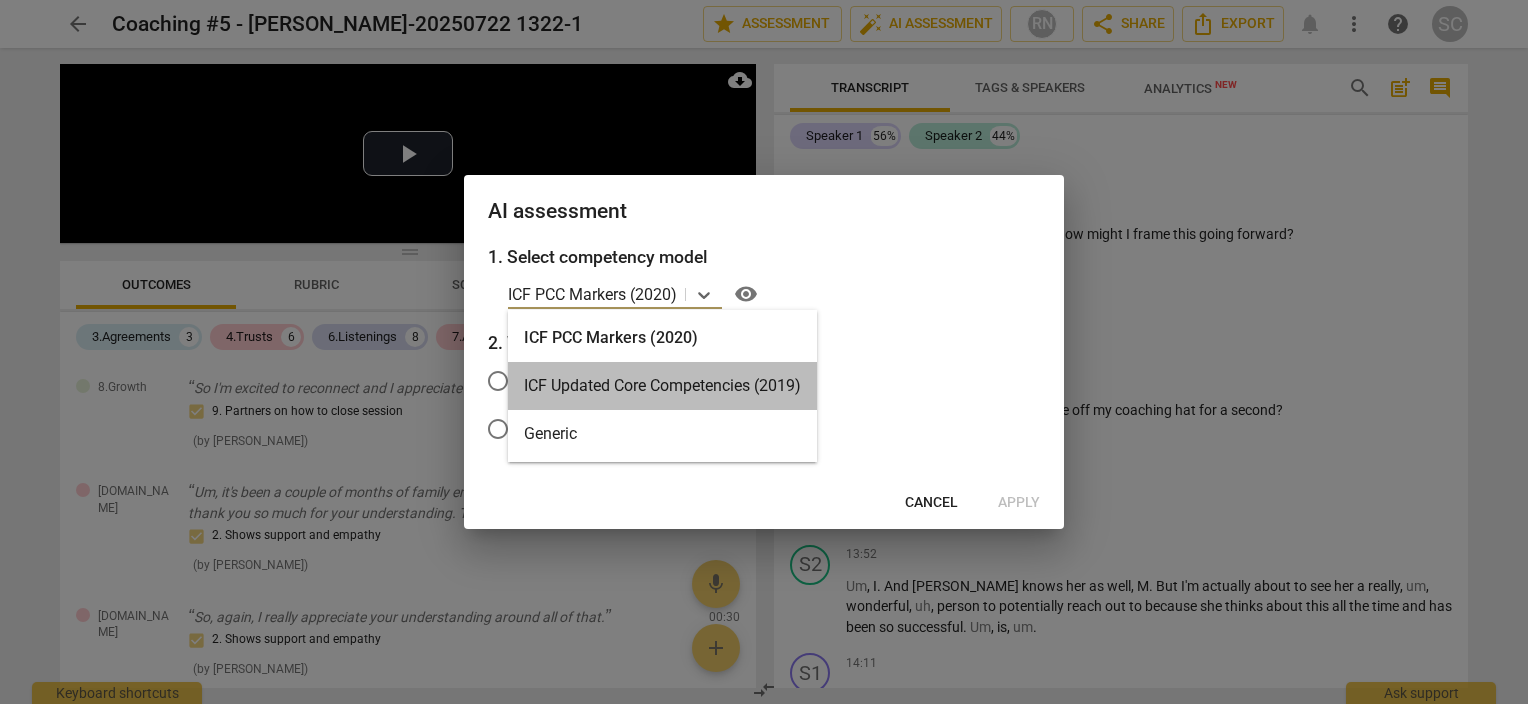 click on "ICF Updated Core Competencies (2019)" at bounding box center (662, 386) 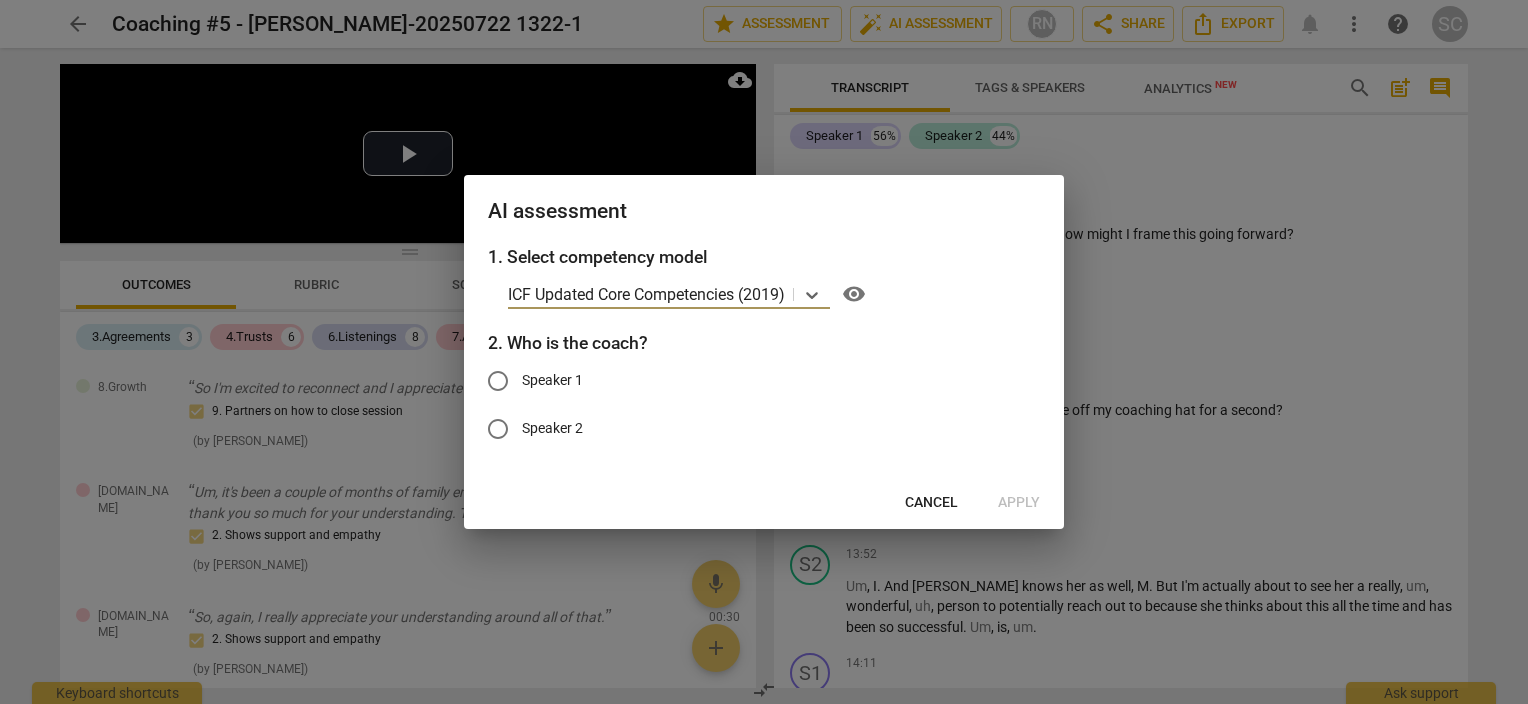 click on "Speaker 2" at bounding box center [498, 429] 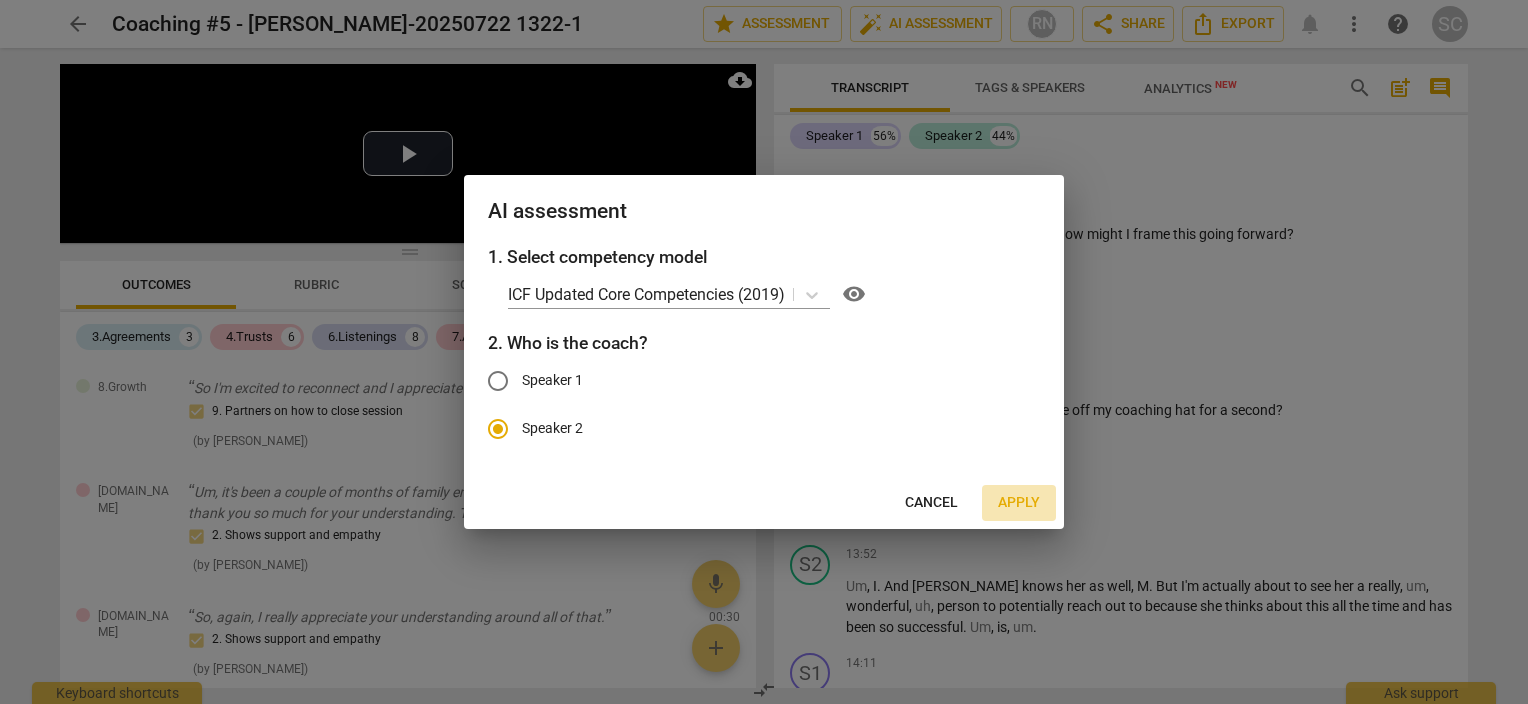 click on "Apply" at bounding box center (1019, 503) 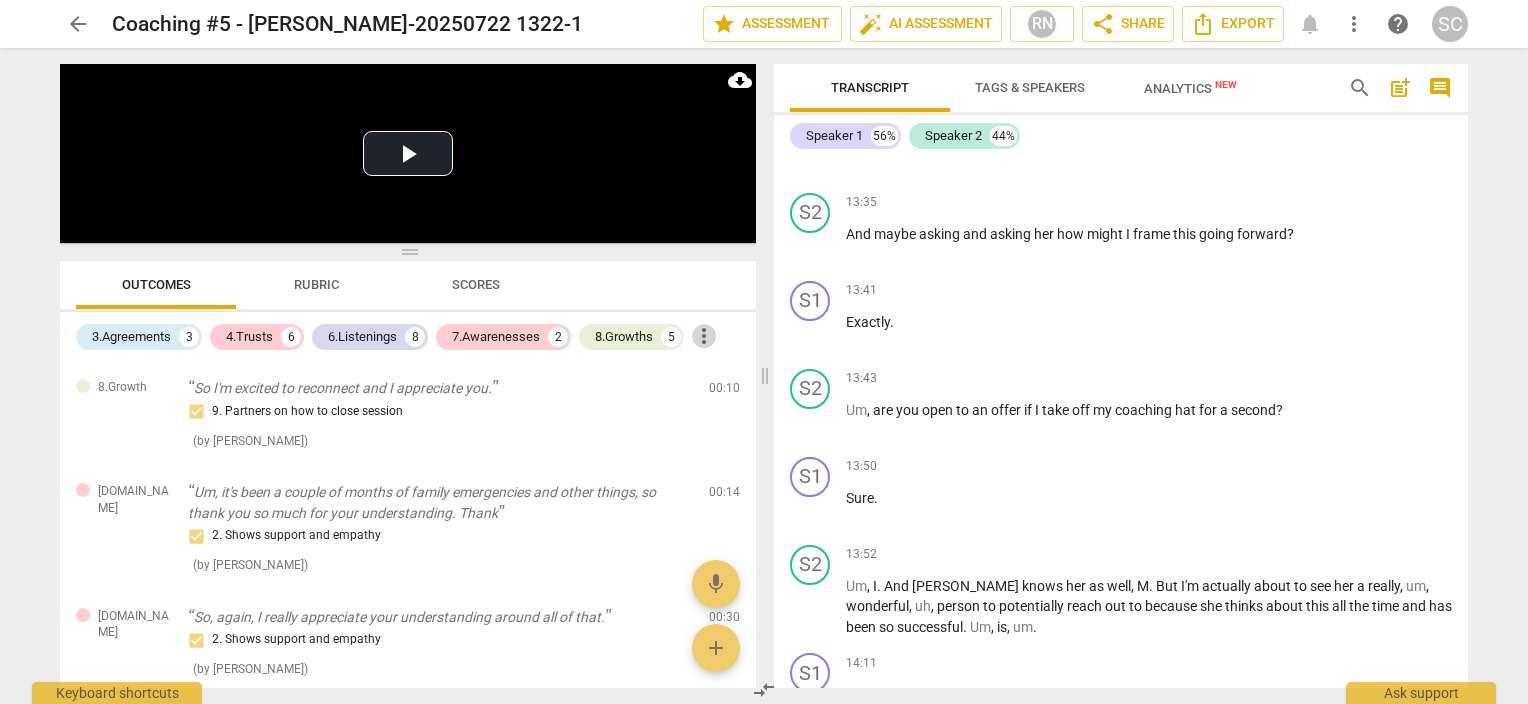 click on "more_vert" at bounding box center (704, 336) 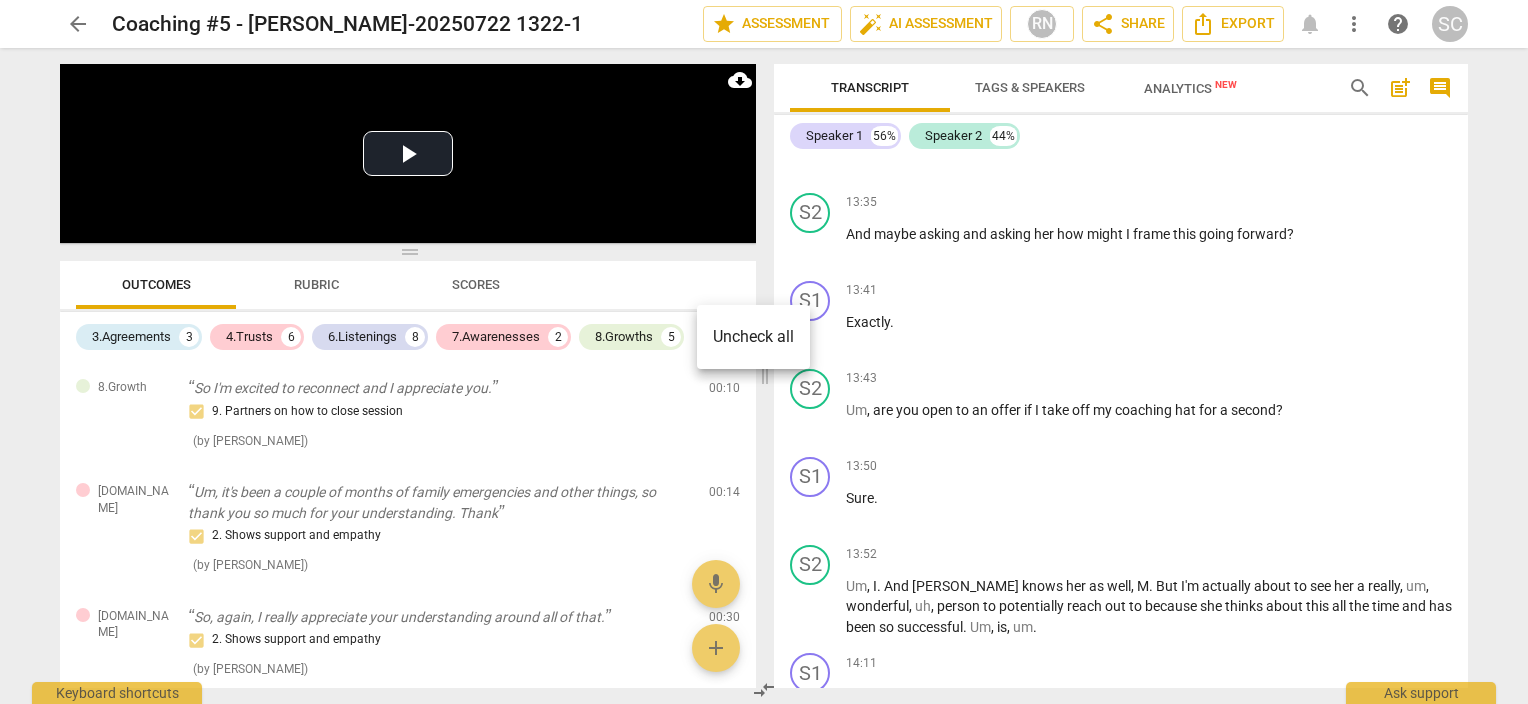 click at bounding box center (764, 352) 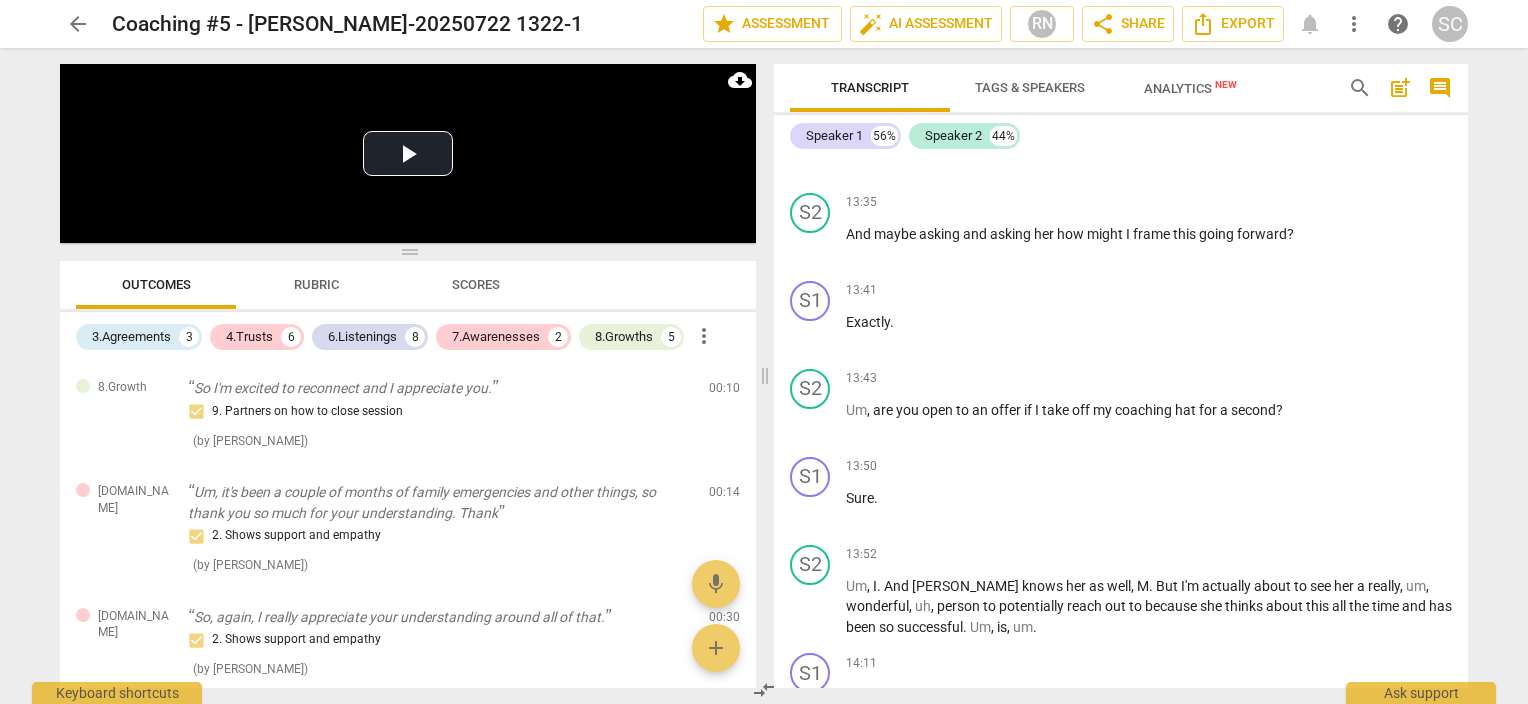click on "Rubric" at bounding box center (316, 284) 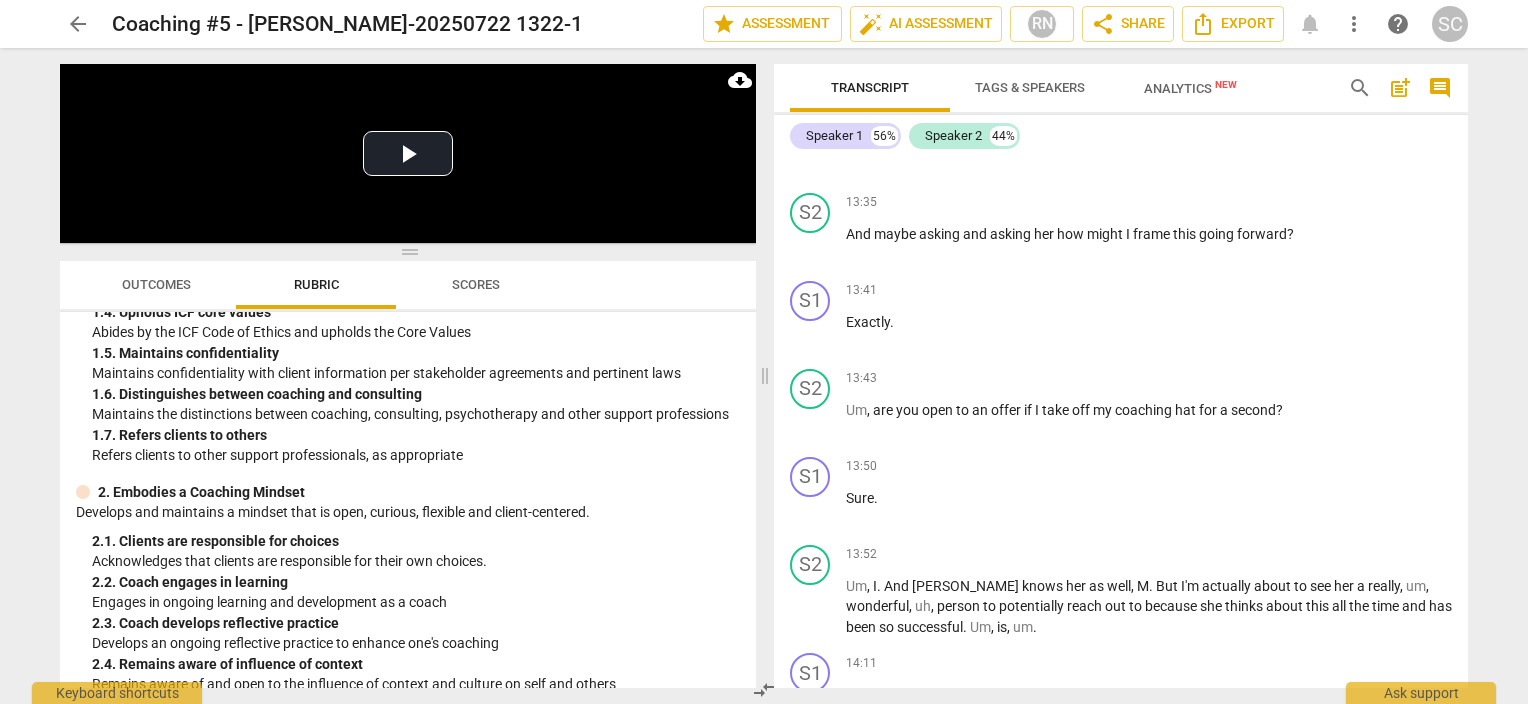 scroll, scrollTop: 0, scrollLeft: 0, axis: both 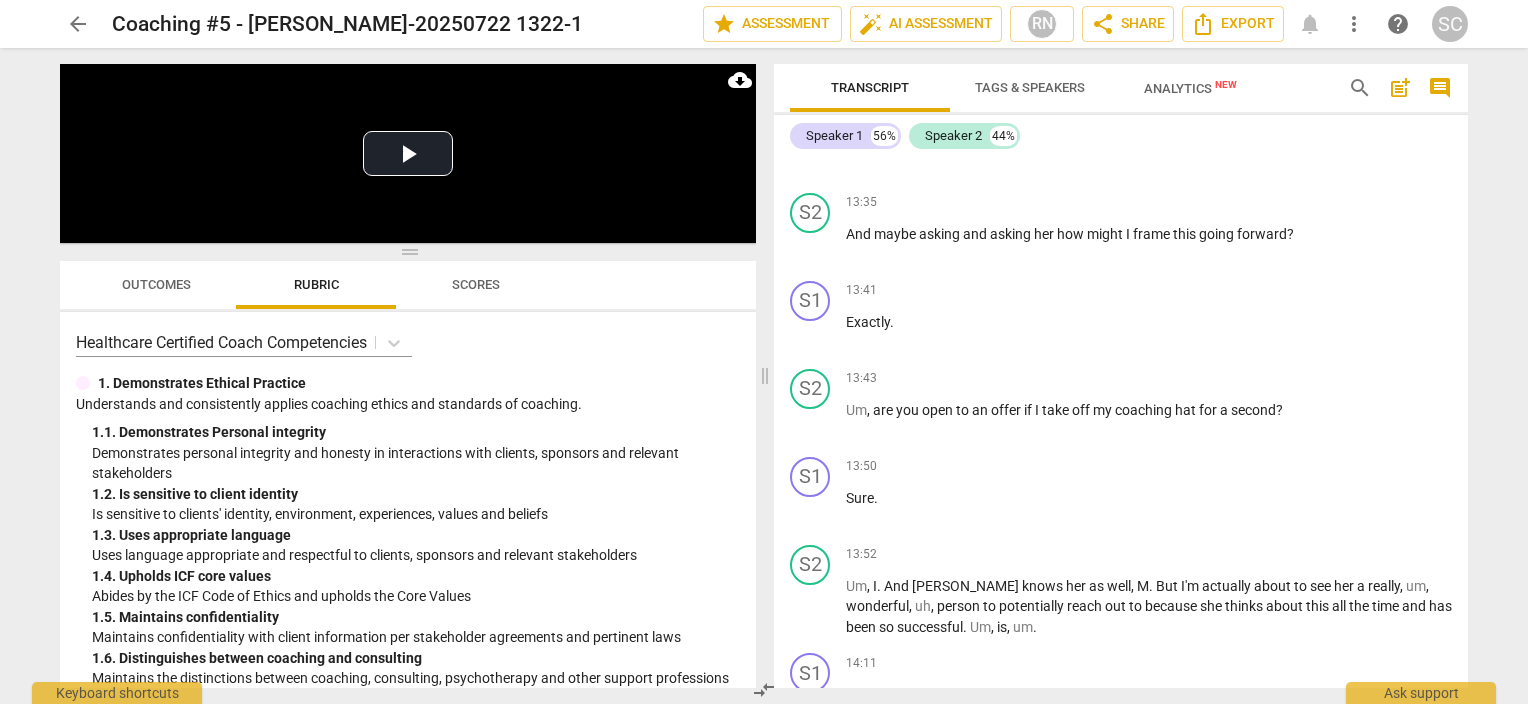 click on "Outcomes" at bounding box center [156, 284] 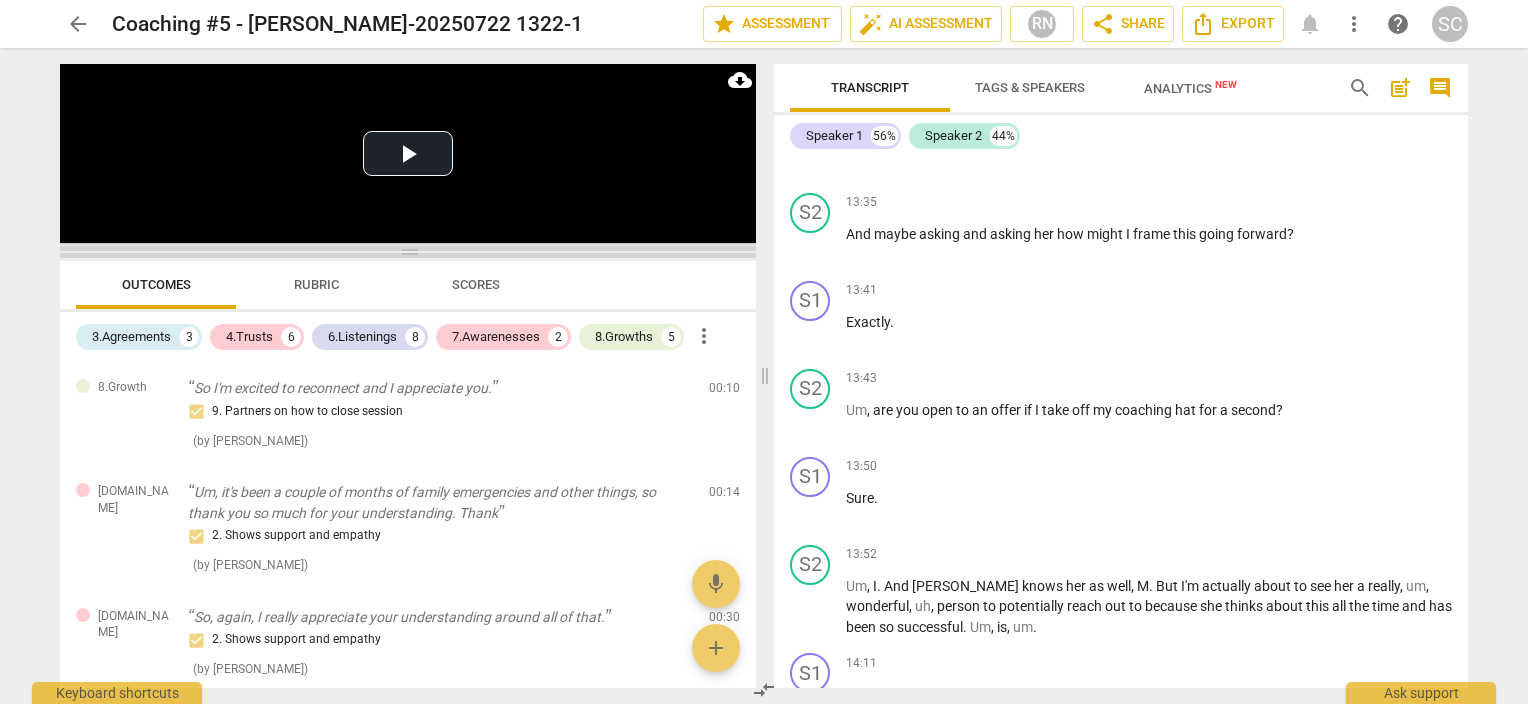 drag, startPoint x: 407, startPoint y: 256, endPoint x: 424, endPoint y: 256, distance: 17 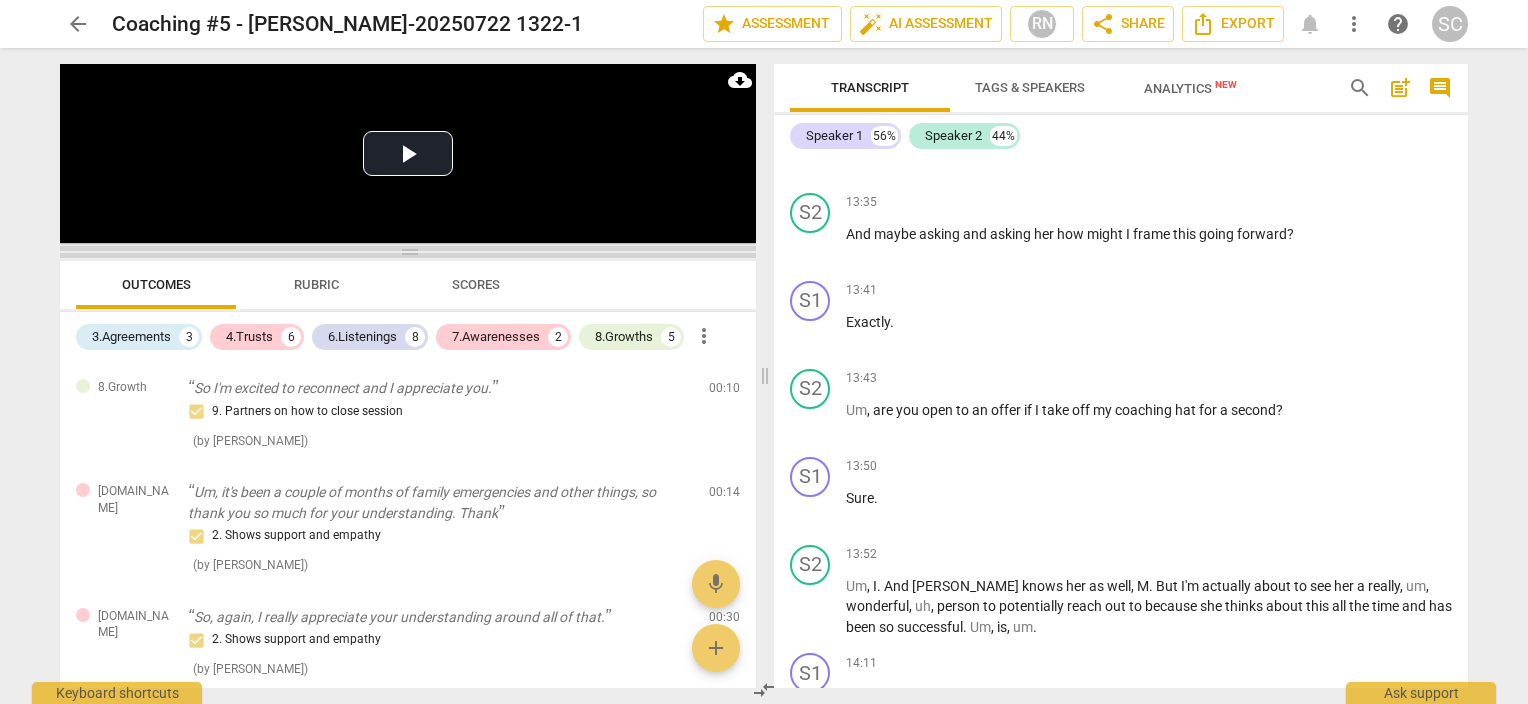 click at bounding box center [408, 252] 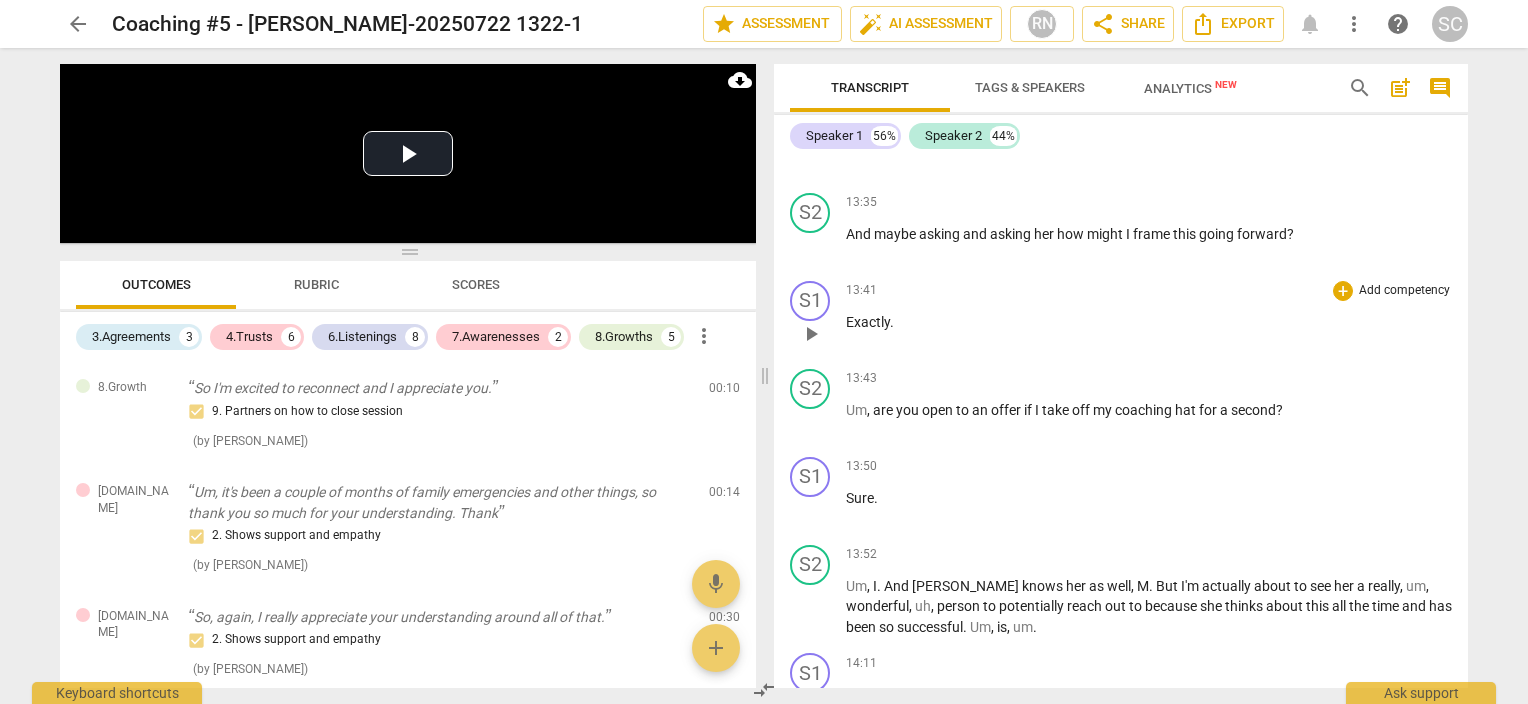 click on "S1 play_arrow pause 13:41 + Add competency keyboard_arrow_right Exactly ." at bounding box center (1121, 317) 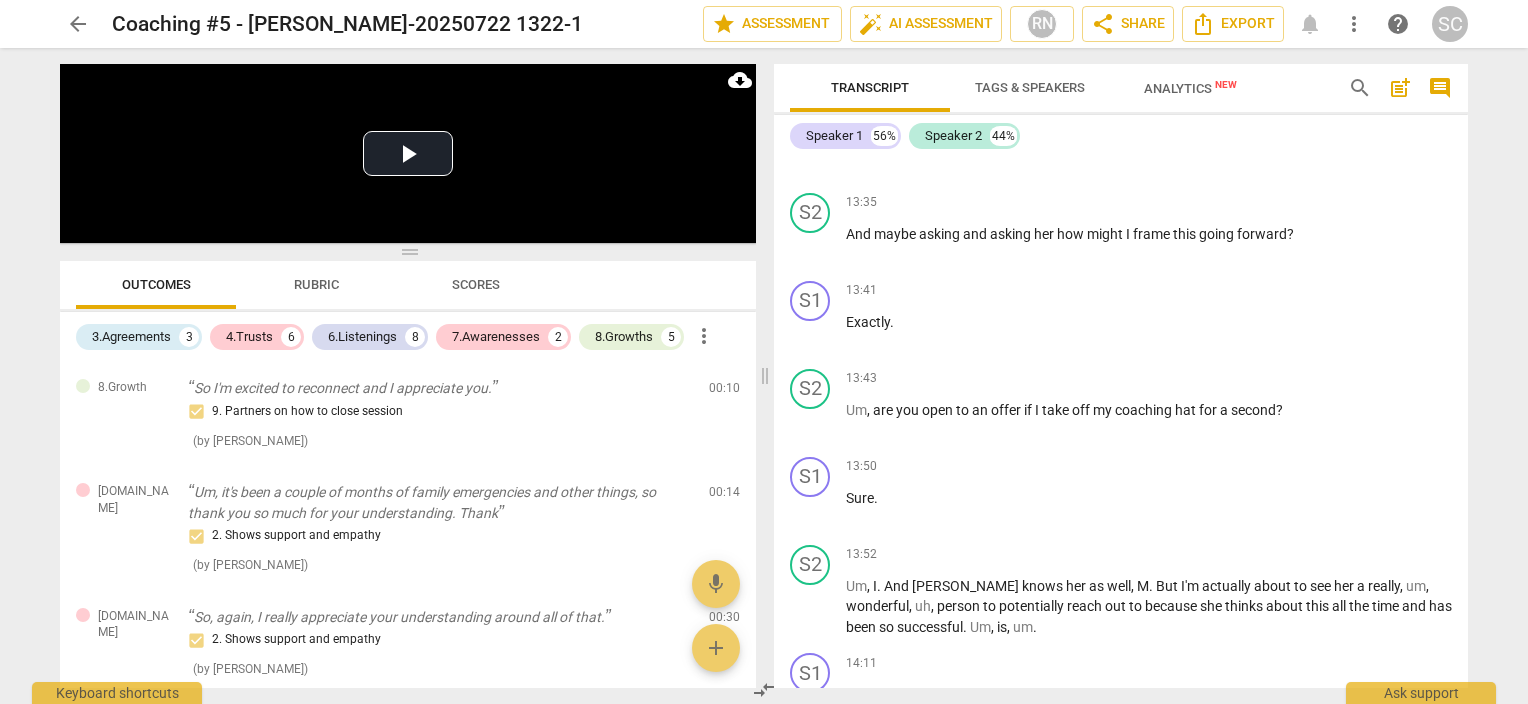 click on "Analytics   New" at bounding box center [1190, 88] 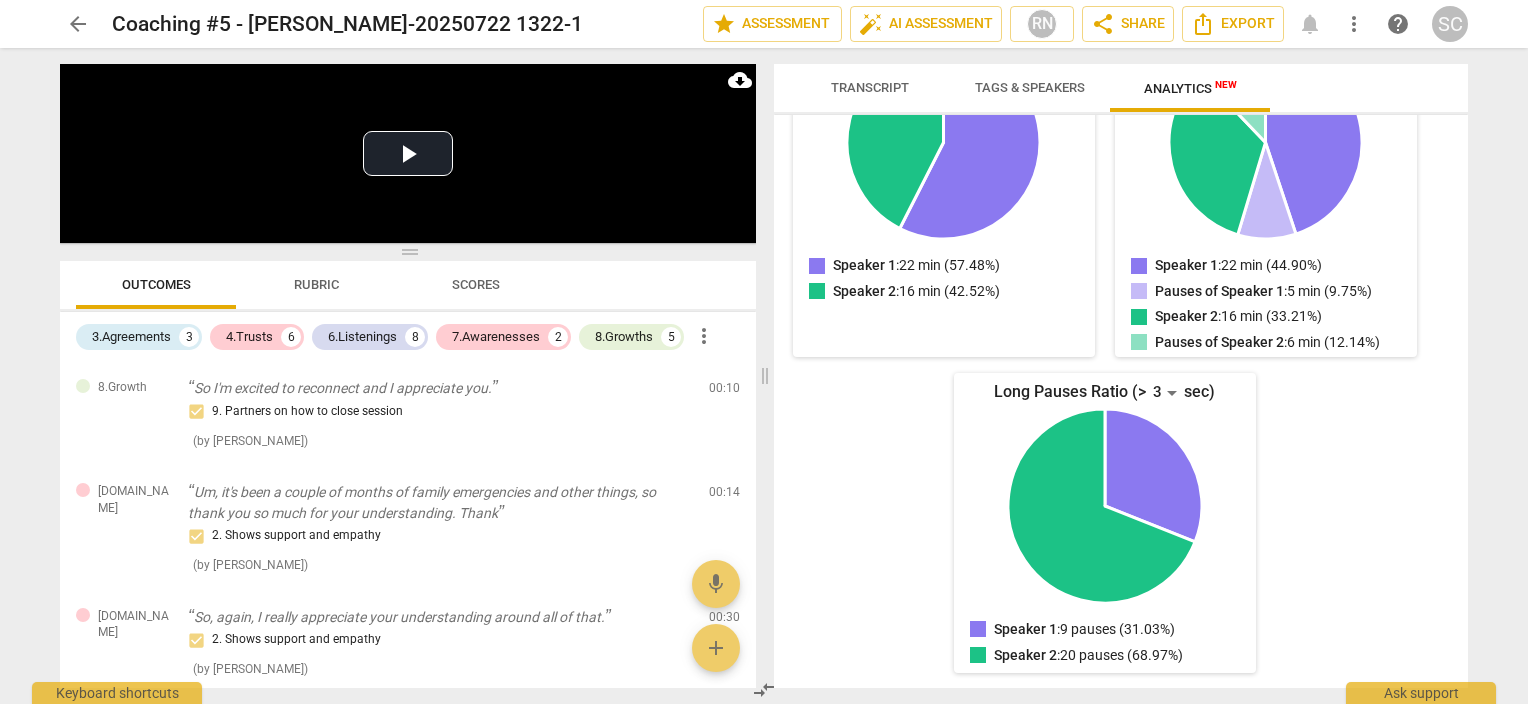 scroll, scrollTop: 0, scrollLeft: 0, axis: both 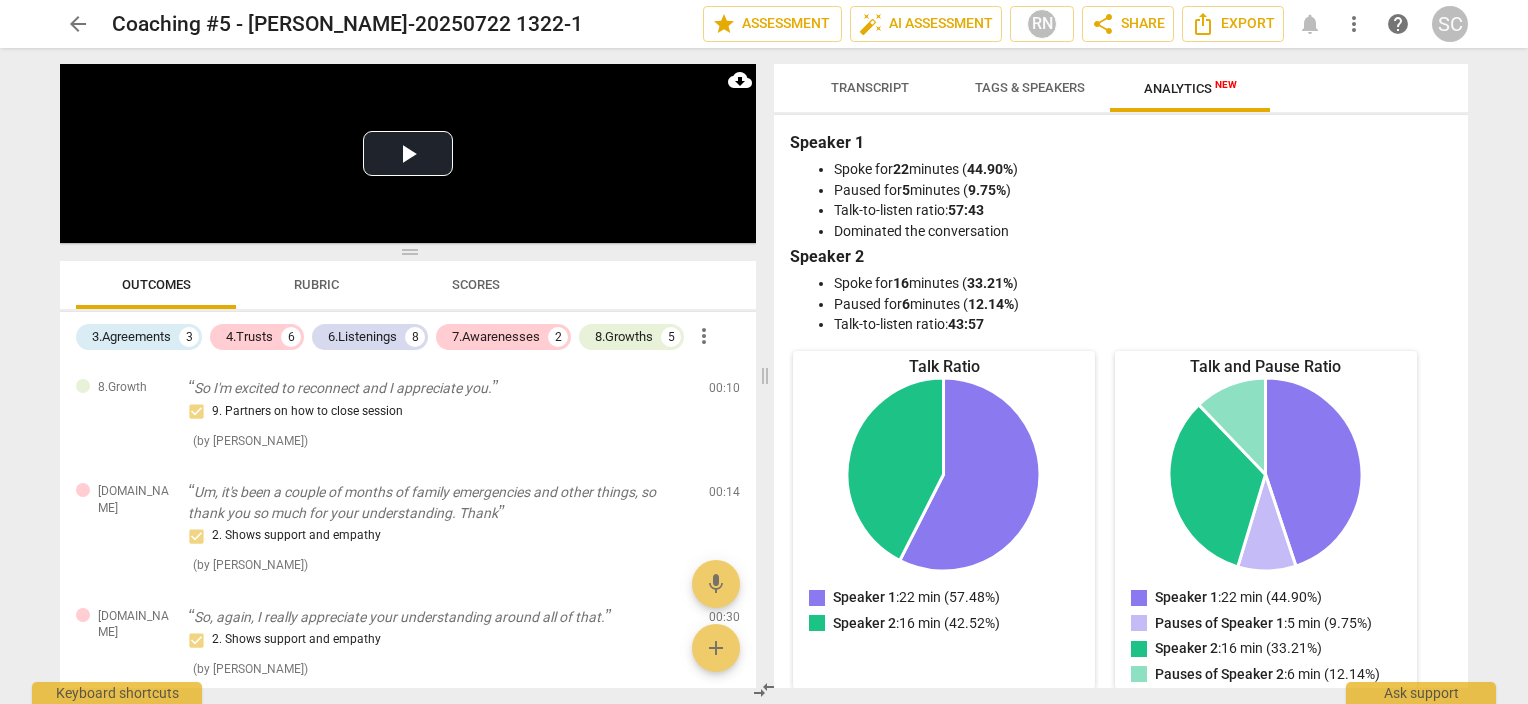 click on "SC" at bounding box center [1450, 24] 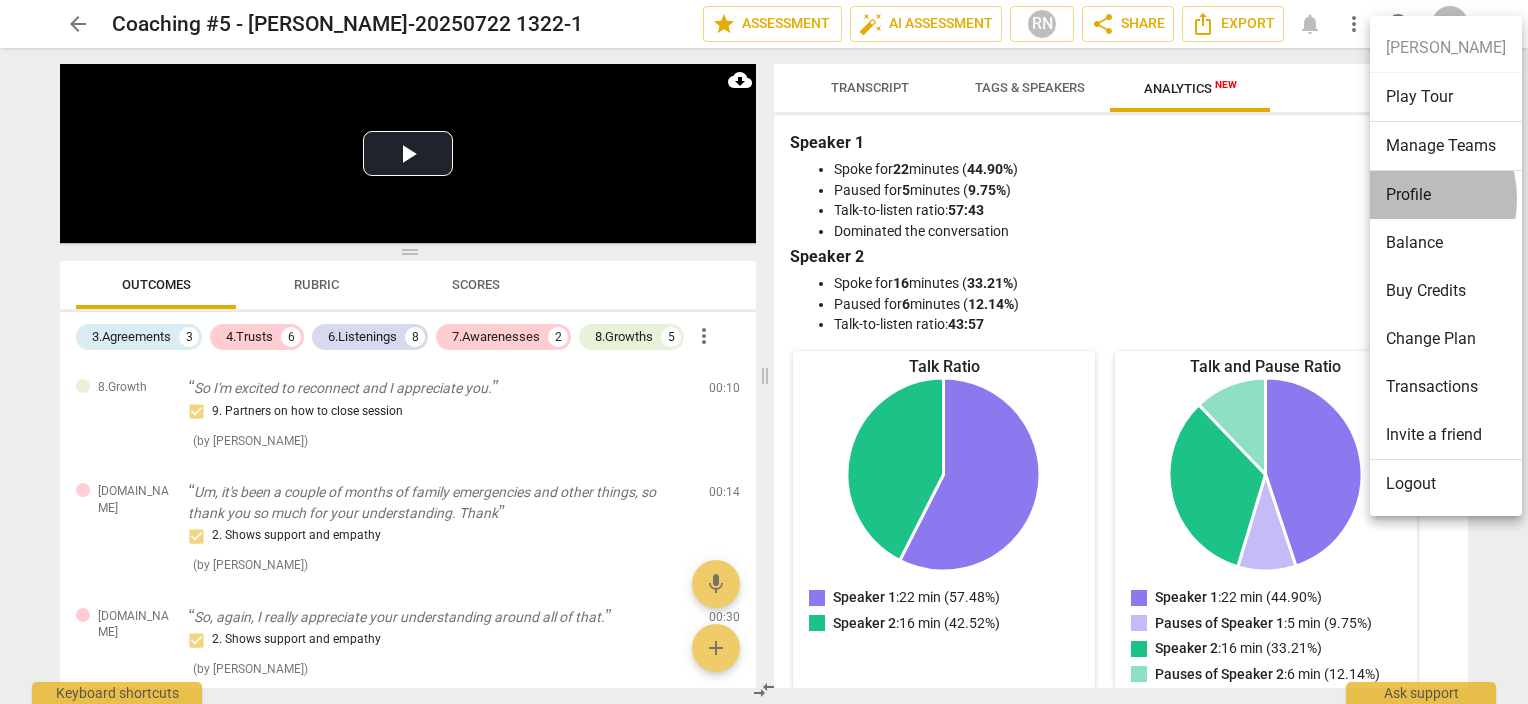 click on "Profile" at bounding box center (1446, 195) 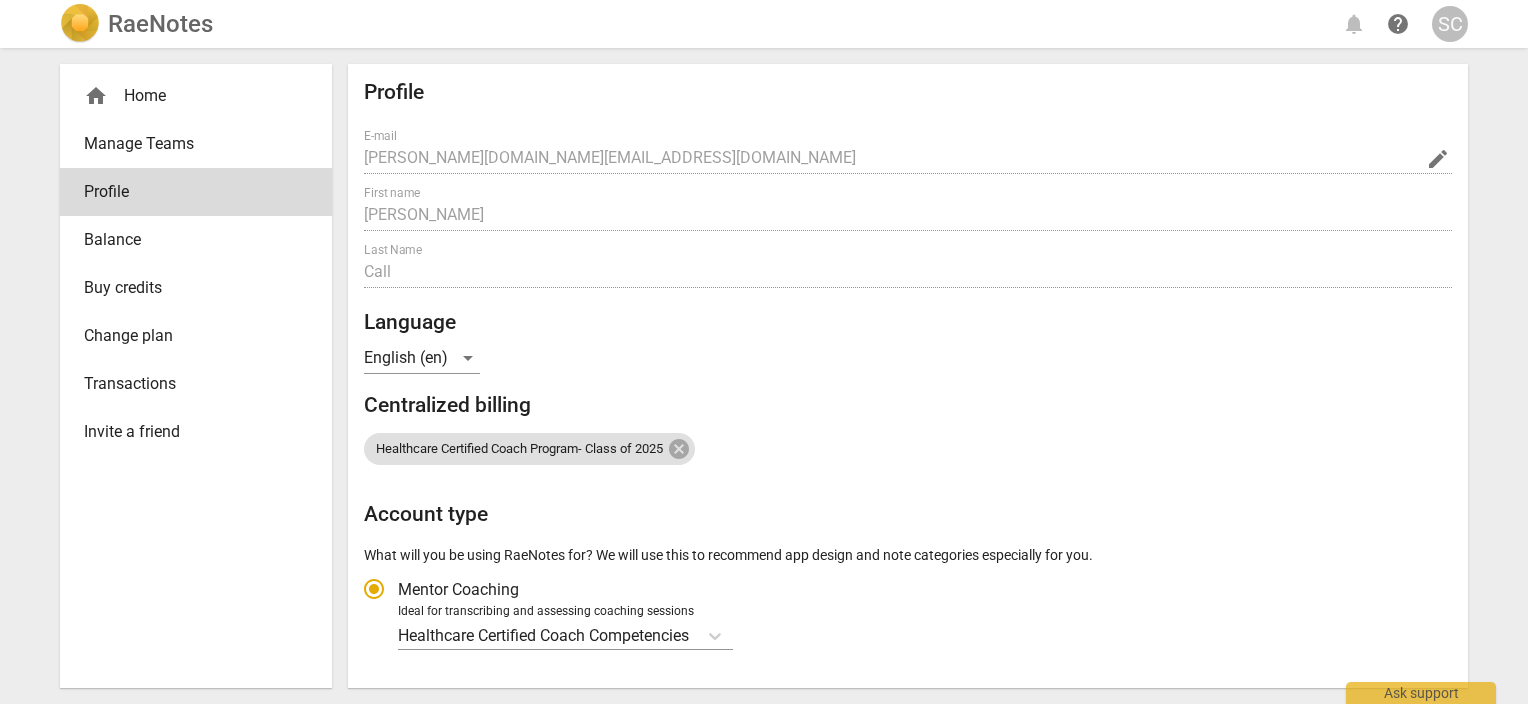 radio on "false" 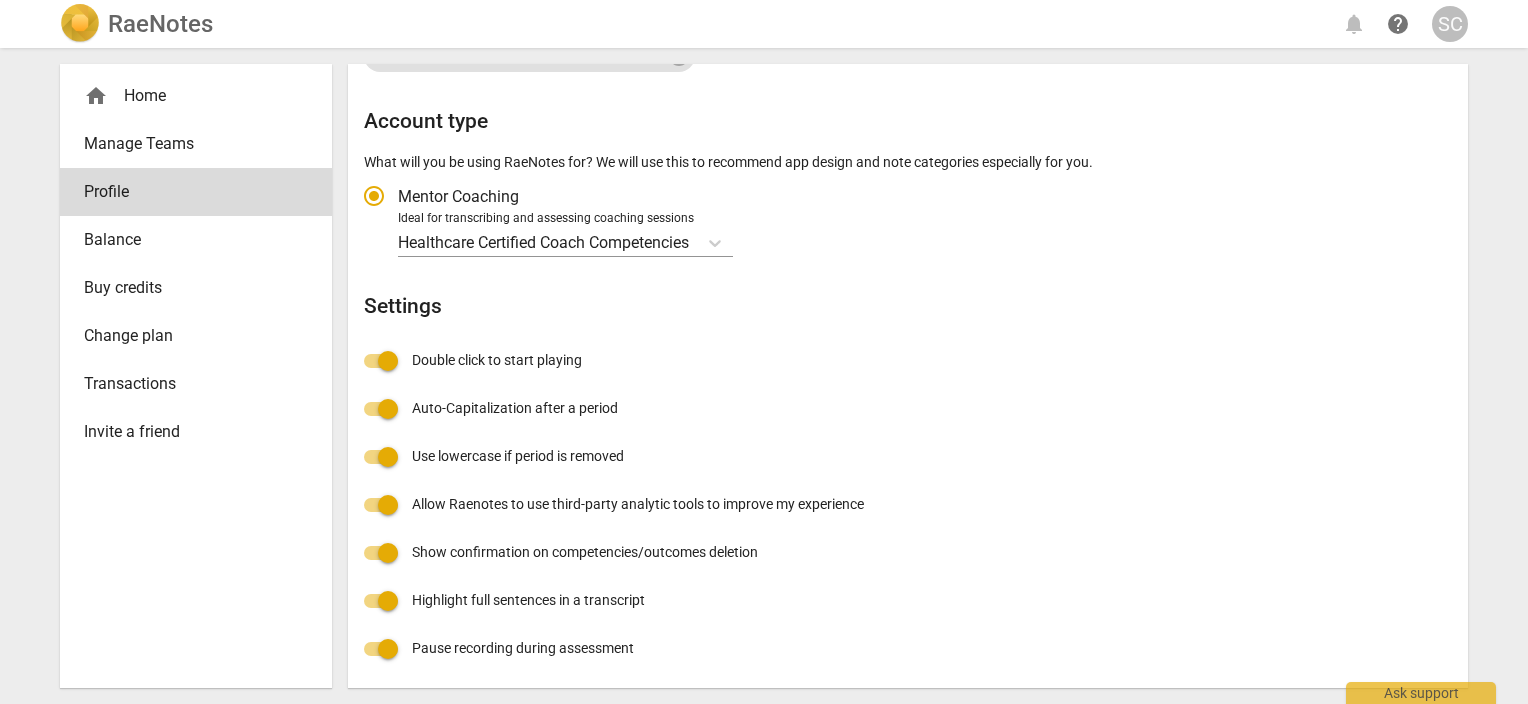 scroll, scrollTop: 0, scrollLeft: 0, axis: both 